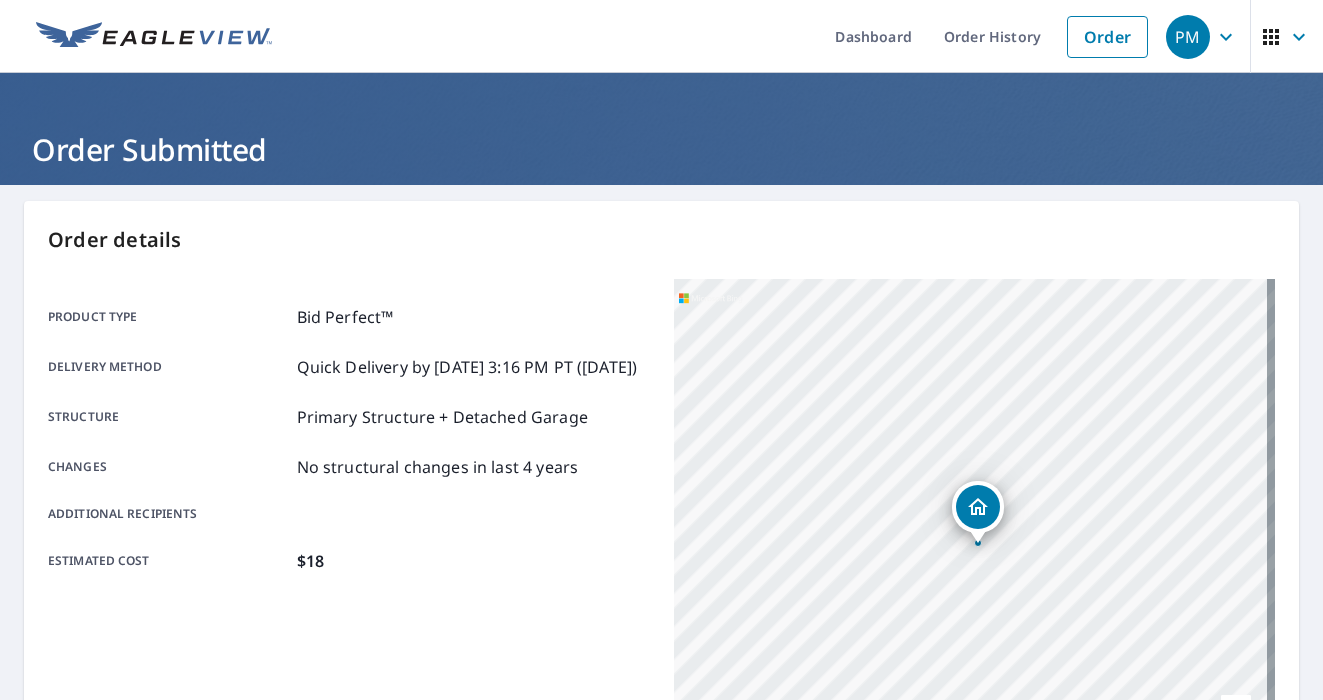 scroll, scrollTop: 0, scrollLeft: 0, axis: both 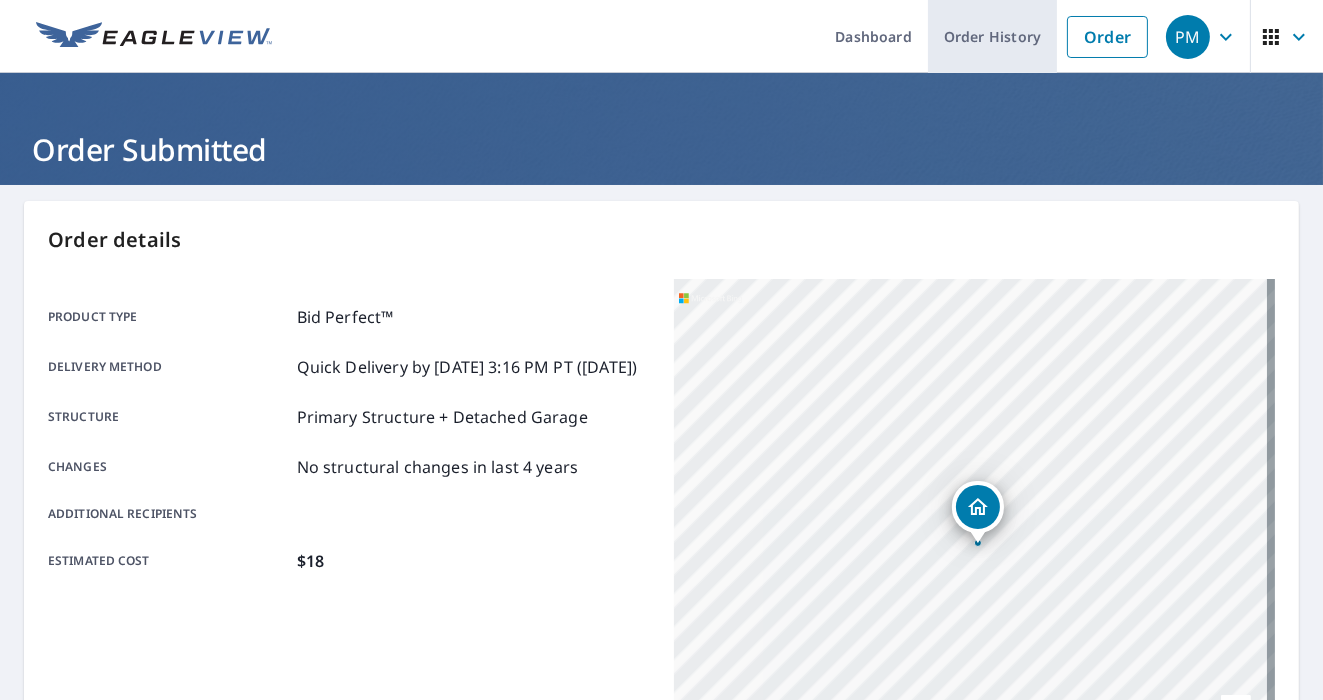 click on "Order History" at bounding box center (992, 36) 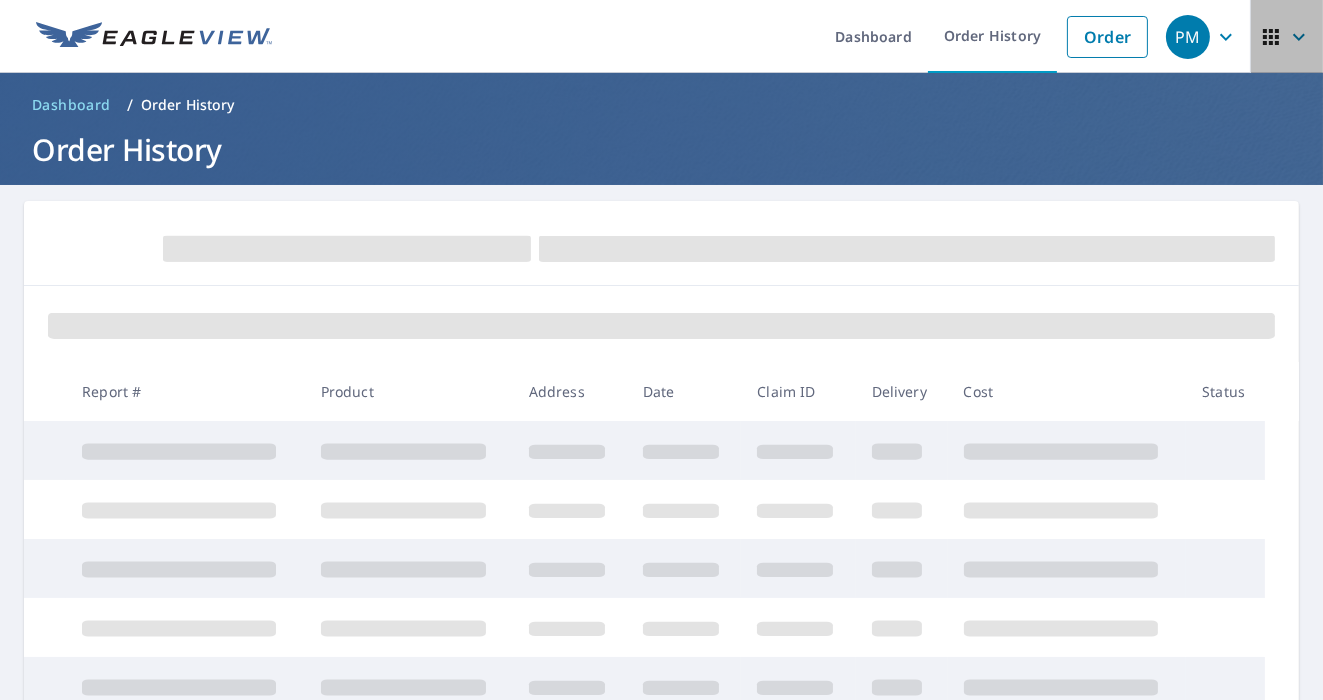 click 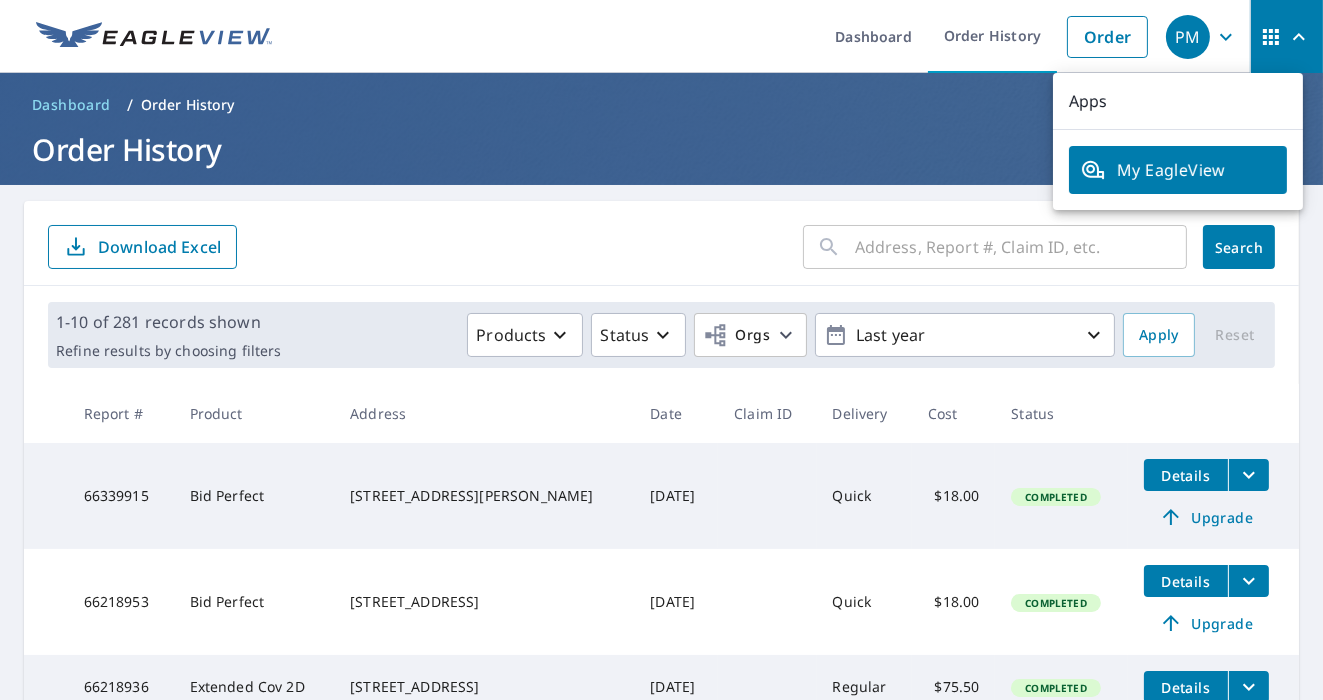 click 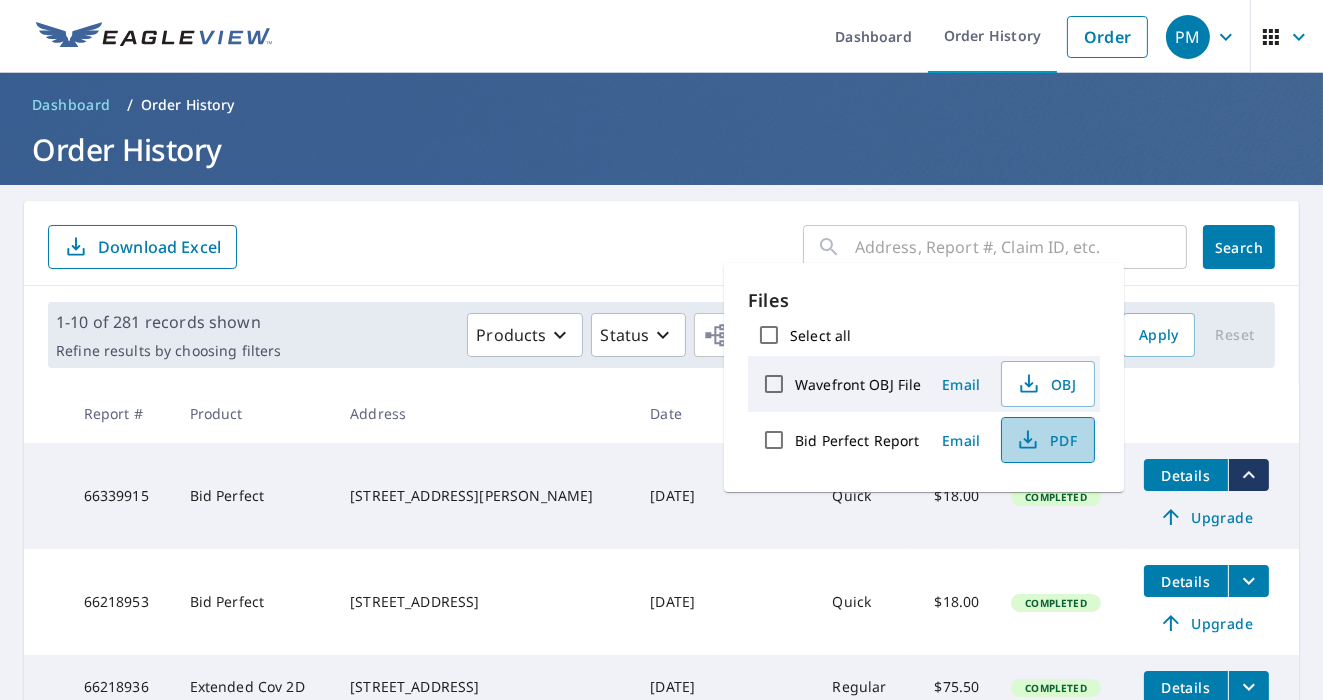 click on "PDF" at bounding box center [1046, 440] 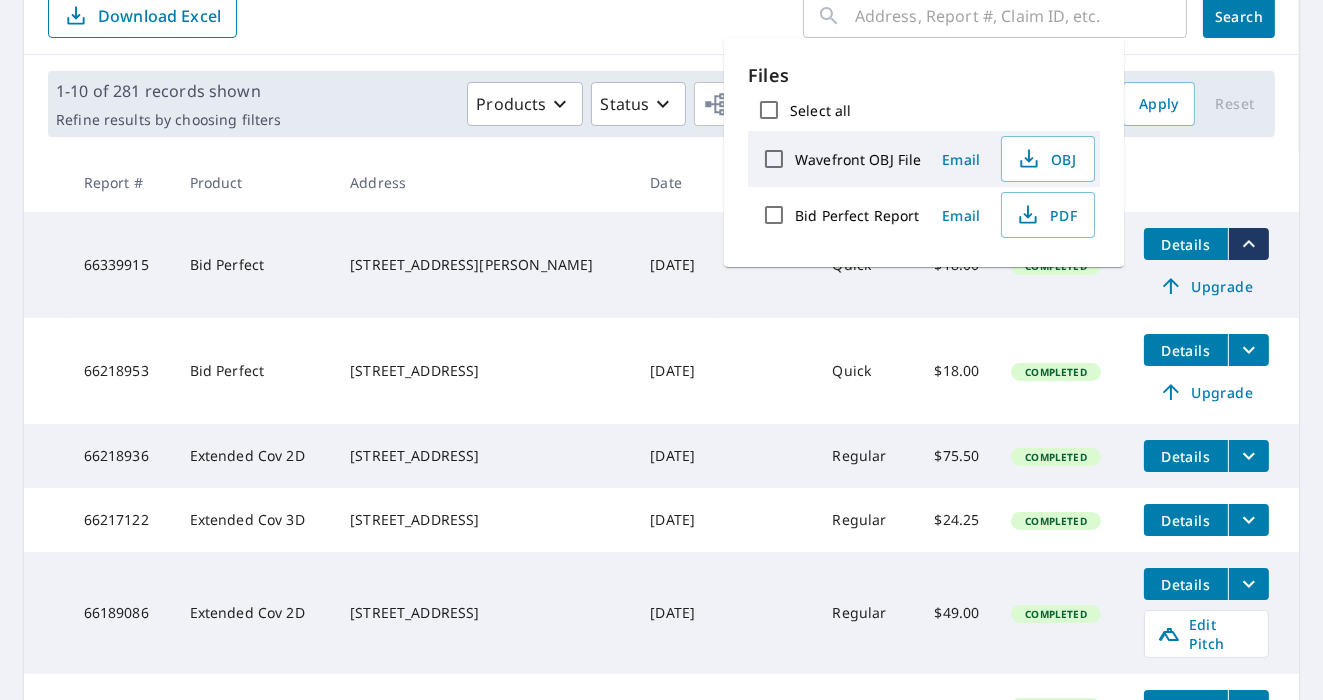 scroll, scrollTop: 247, scrollLeft: 0, axis: vertical 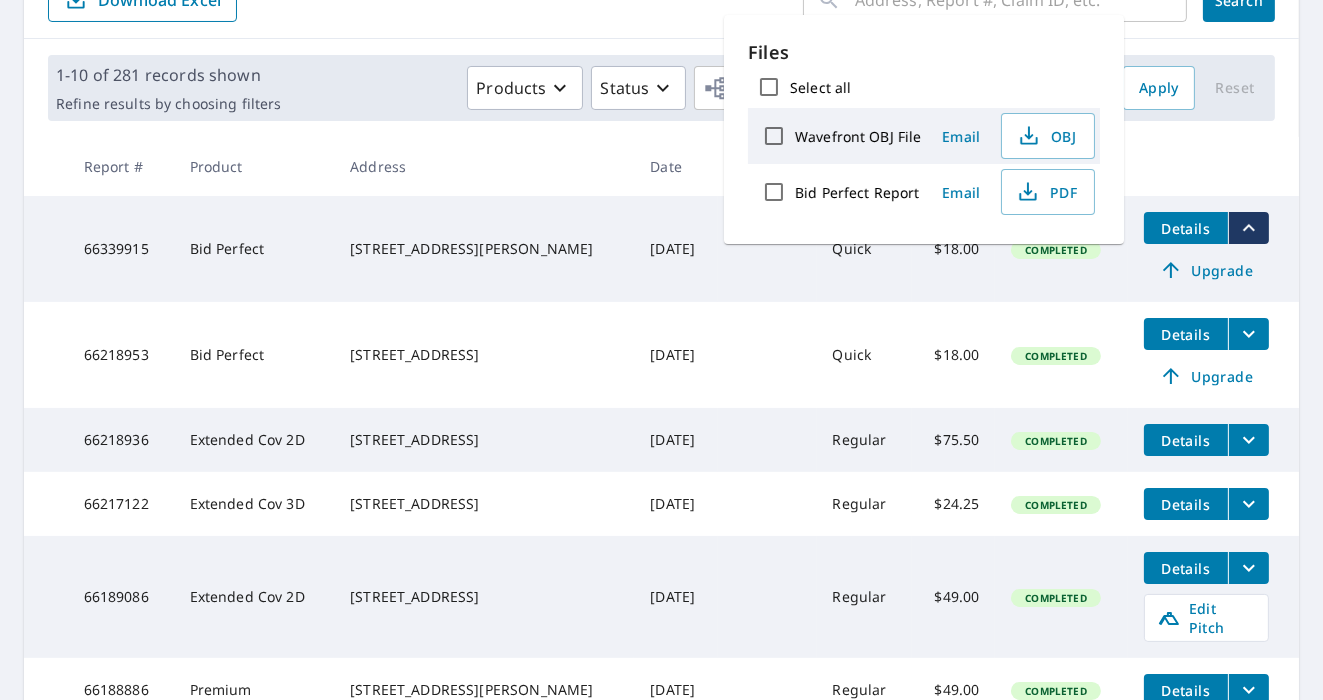drag, startPoint x: 1040, startPoint y: 46, endPoint x: 726, endPoint y: 109, distance: 320.25772 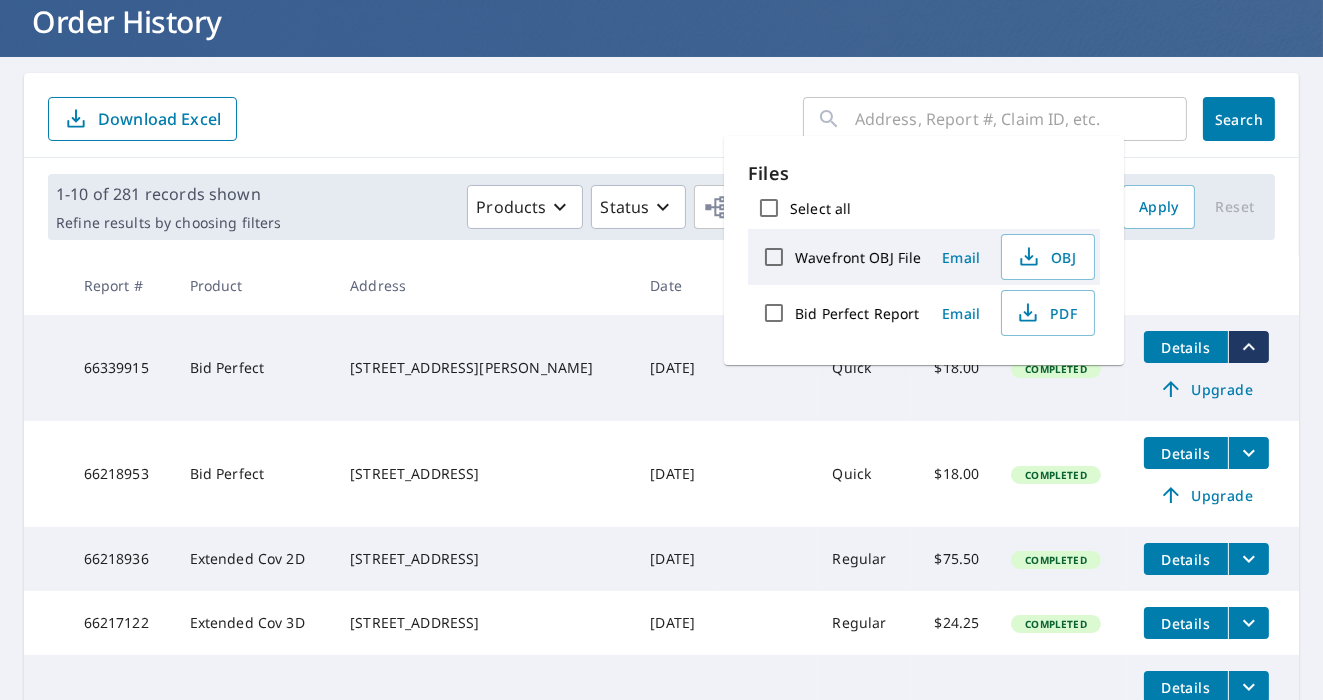 scroll, scrollTop: 126, scrollLeft: 0, axis: vertical 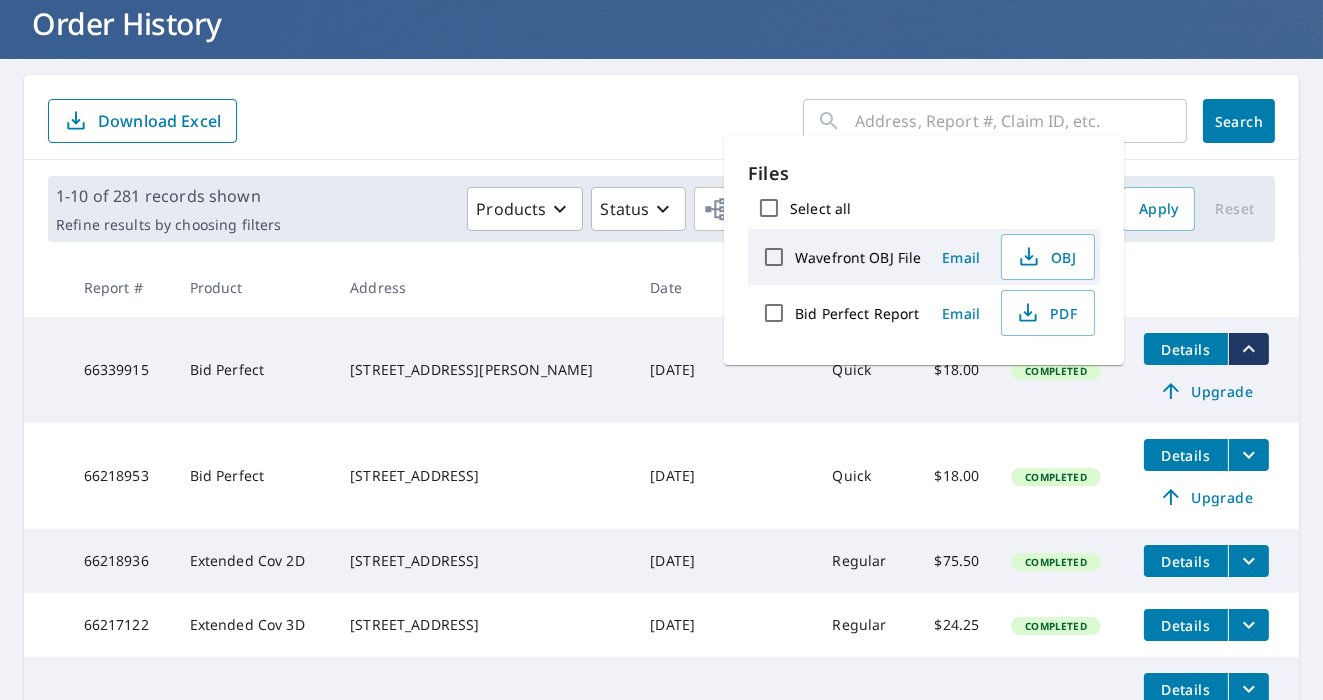 drag, startPoint x: 863, startPoint y: 130, endPoint x: 802, endPoint y: 115, distance: 62.817196 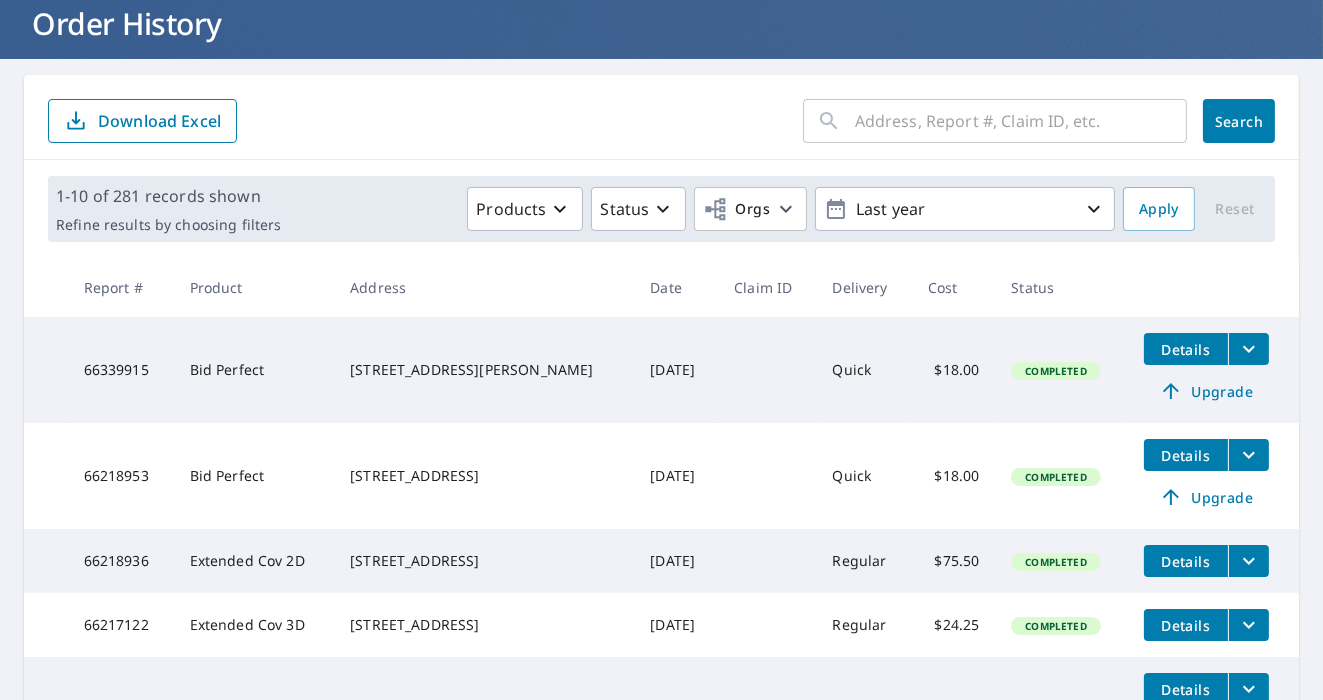click on "​ Search Download Excel" at bounding box center [661, 121] 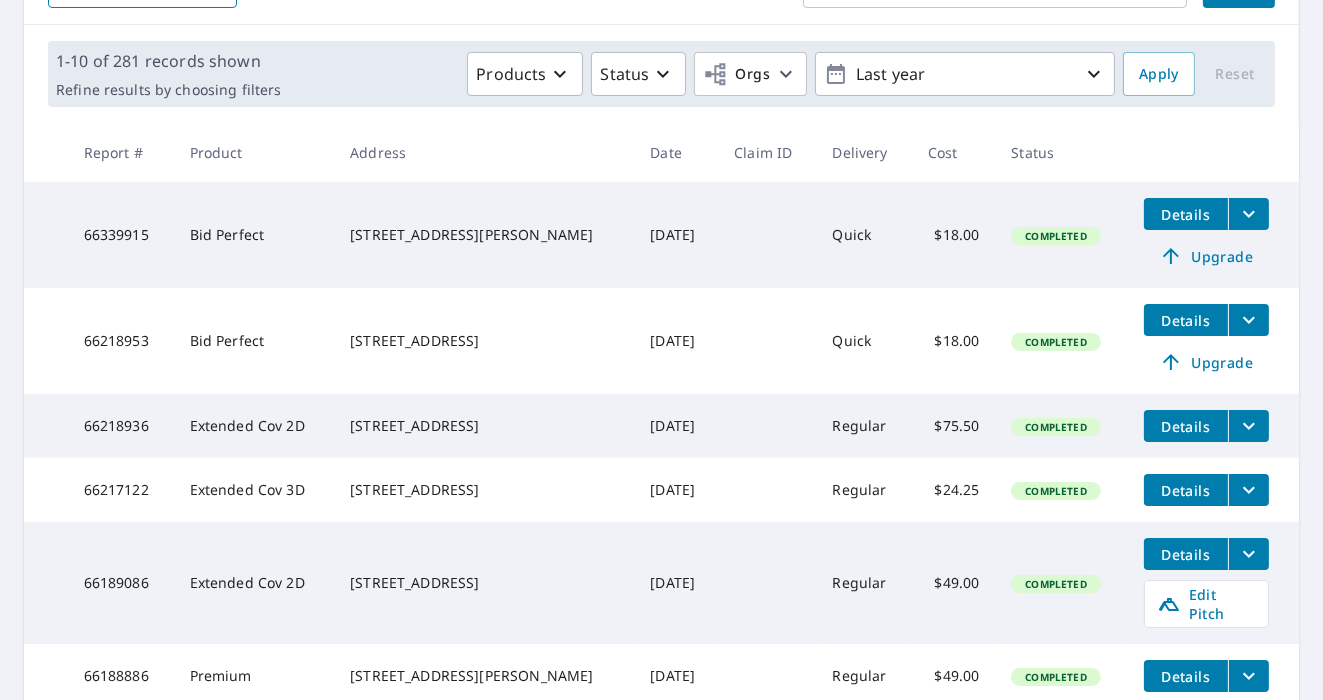 scroll, scrollTop: 287, scrollLeft: 0, axis: vertical 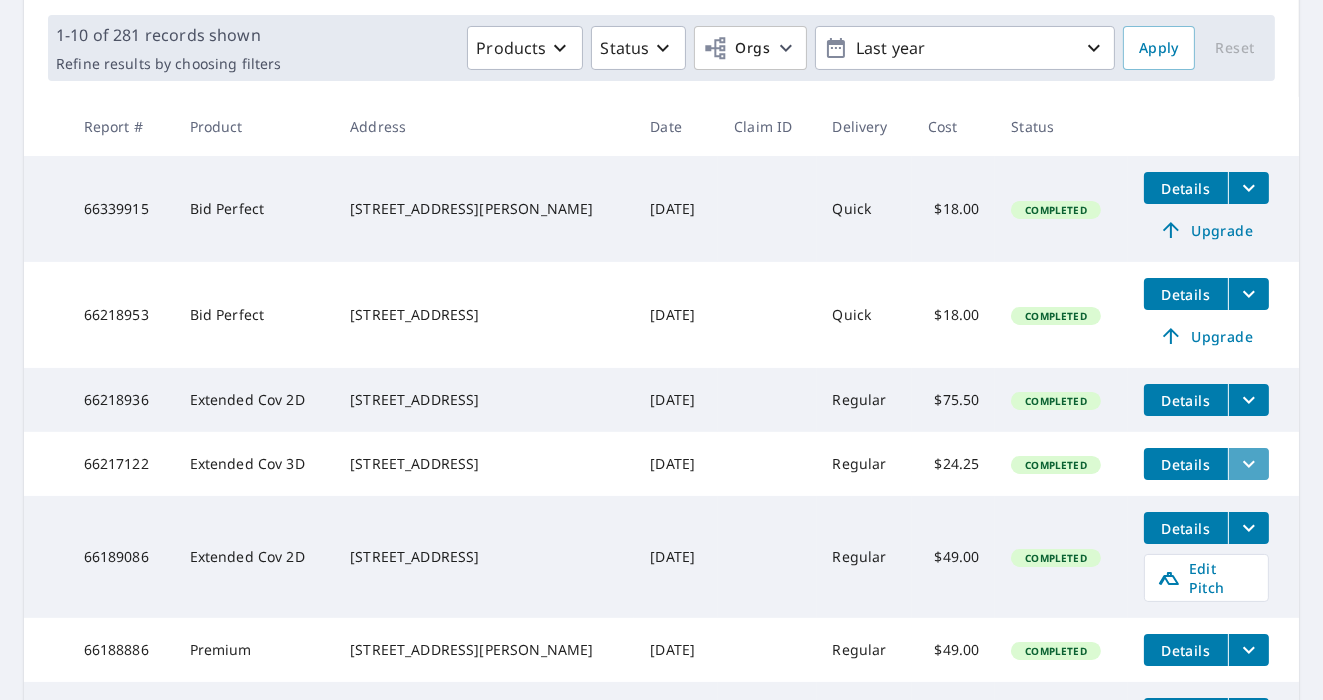 click 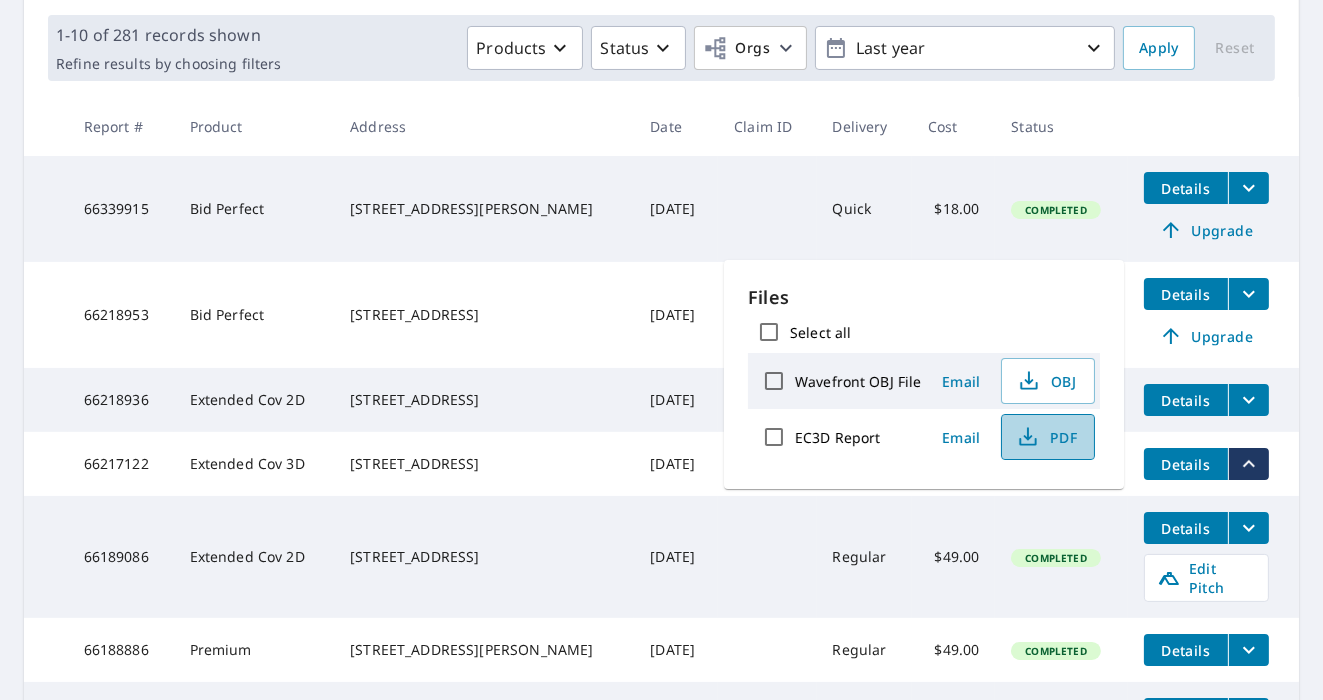 click on "PDF" at bounding box center [1046, 437] 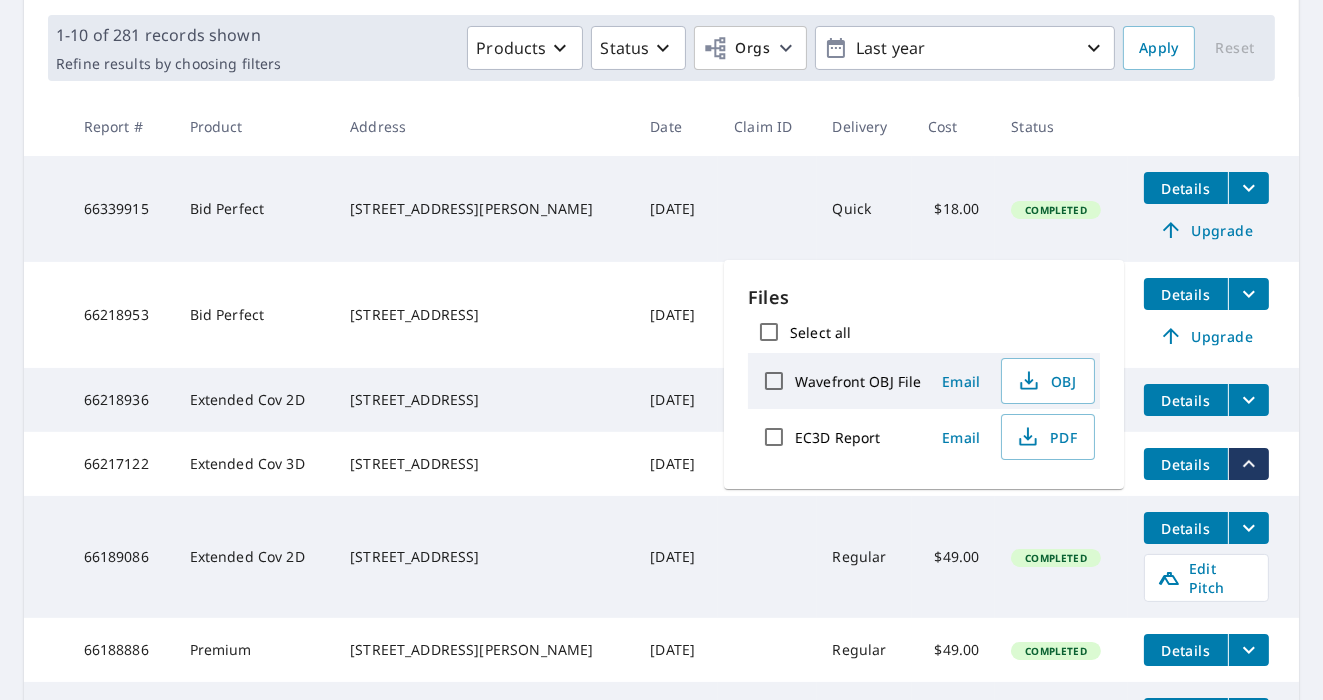 scroll, scrollTop: 0, scrollLeft: 0, axis: both 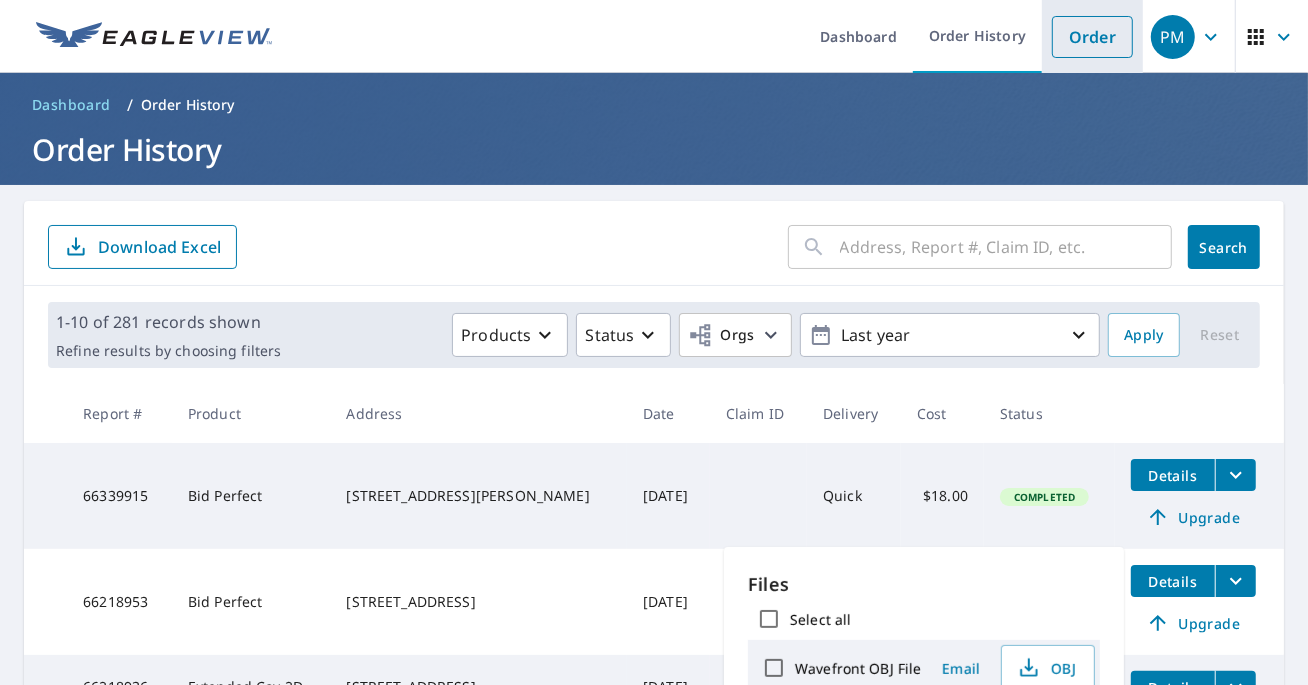 click on "Order" at bounding box center (1092, 37) 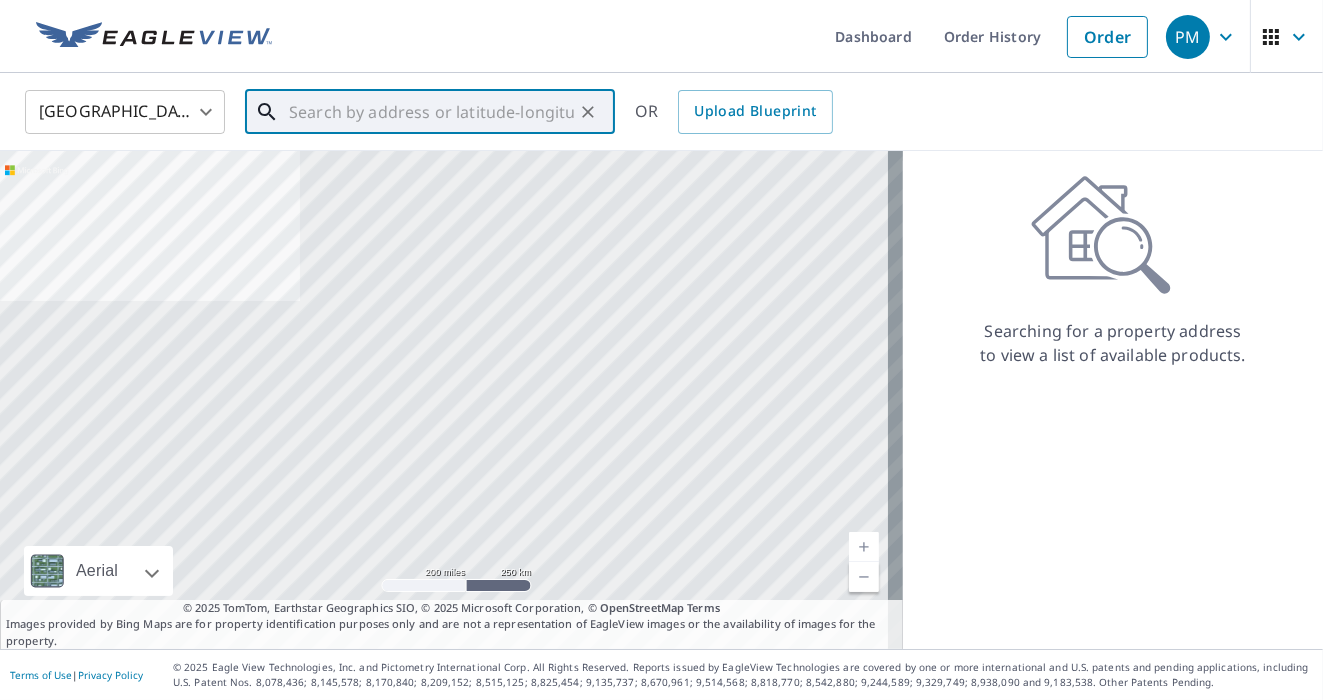 click at bounding box center (431, 112) 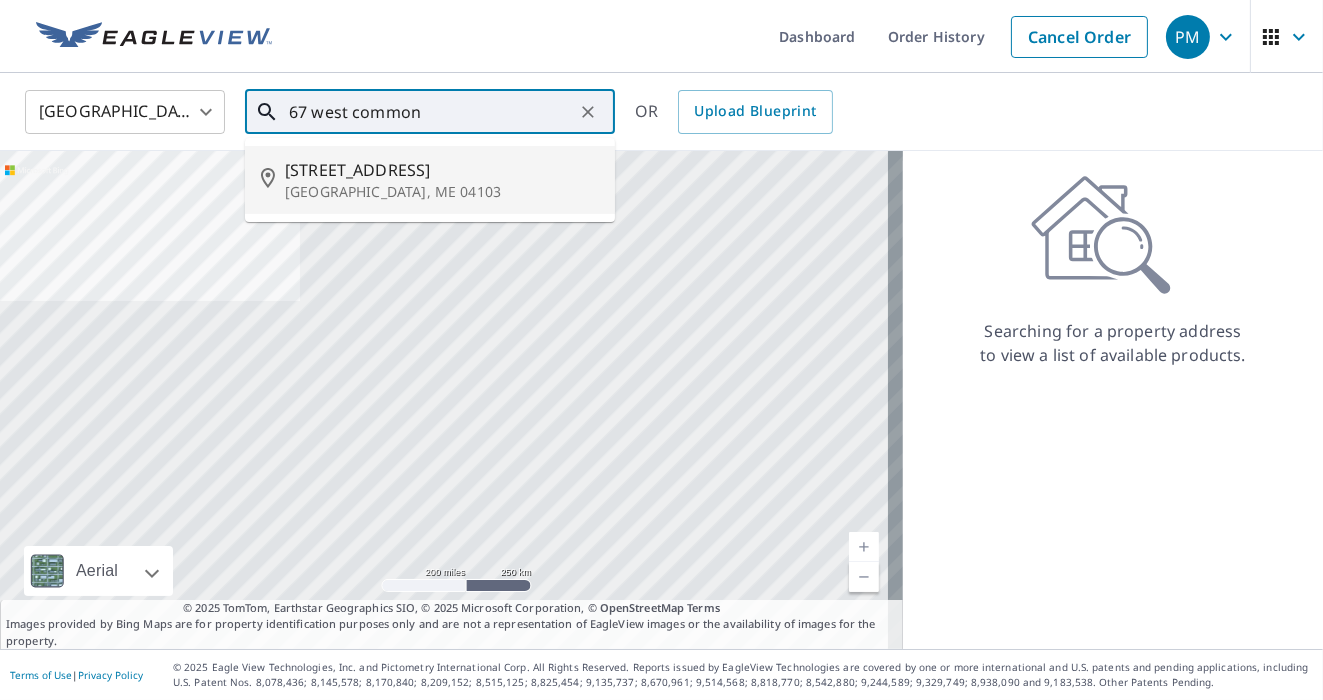 click on "[STREET_ADDRESS]" at bounding box center (442, 170) 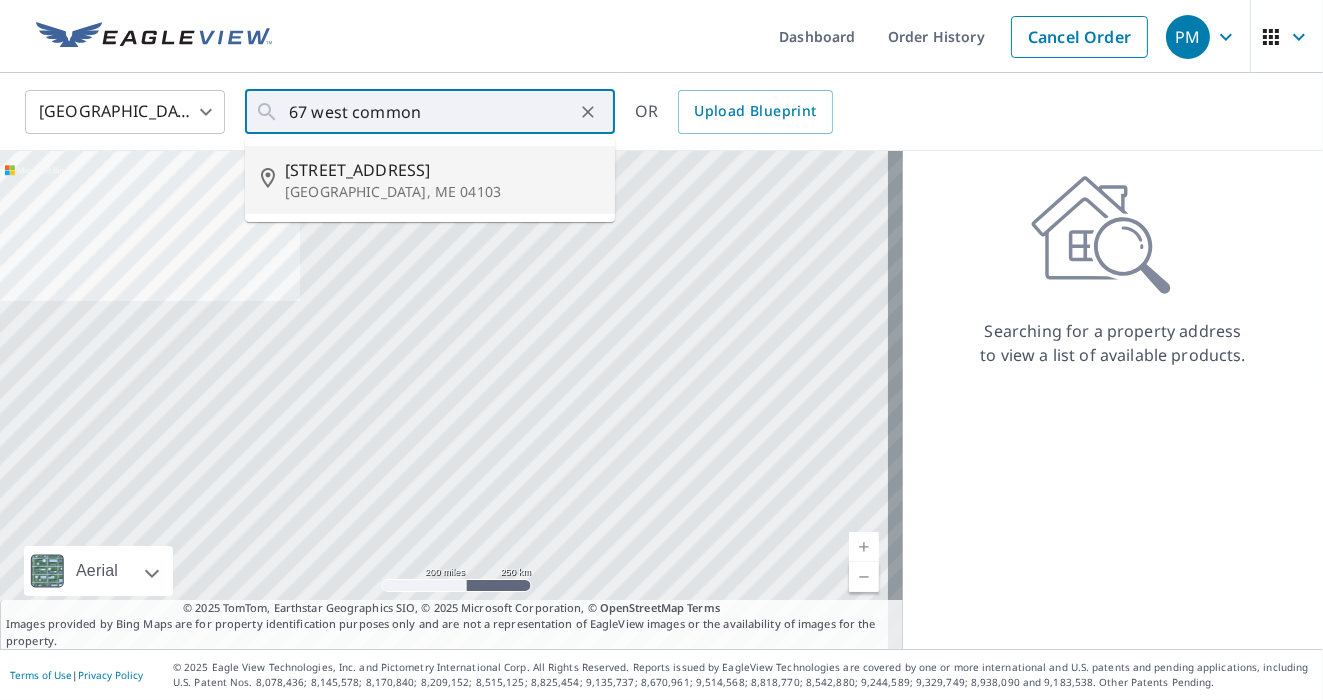 type on "[STREET_ADDRESS][PERSON_NAME]" 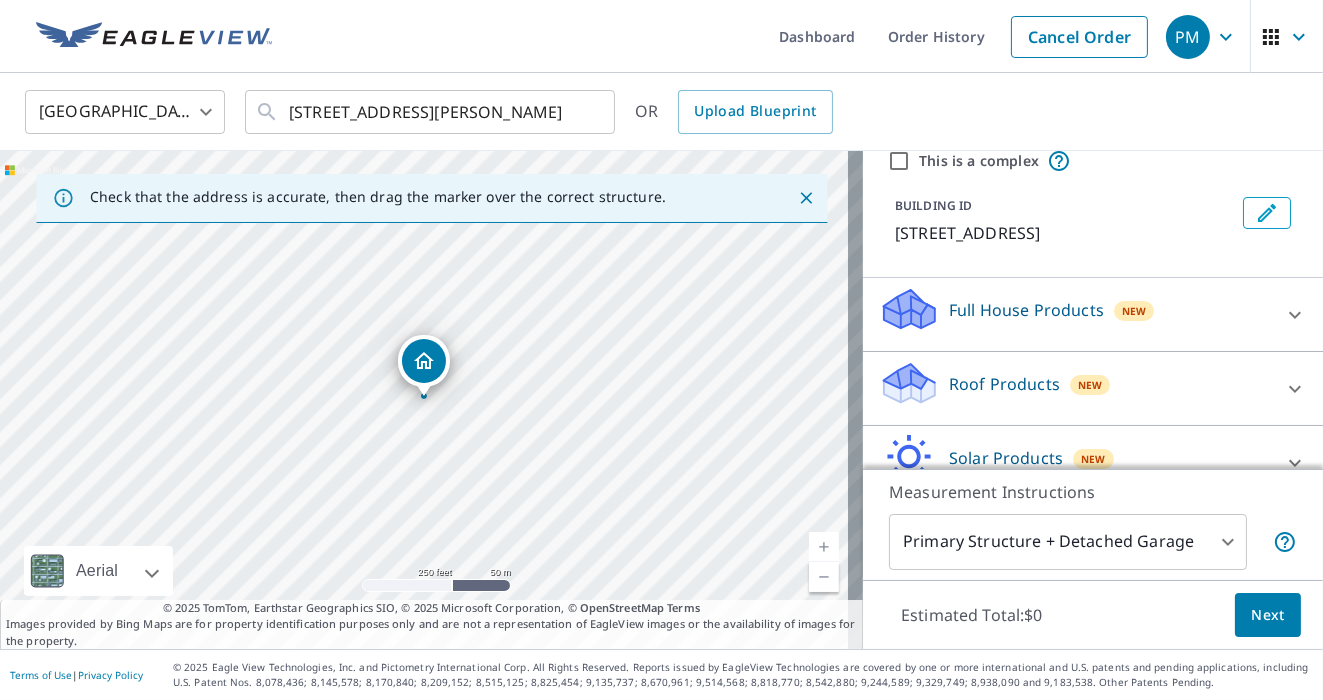 scroll, scrollTop: 207, scrollLeft: 0, axis: vertical 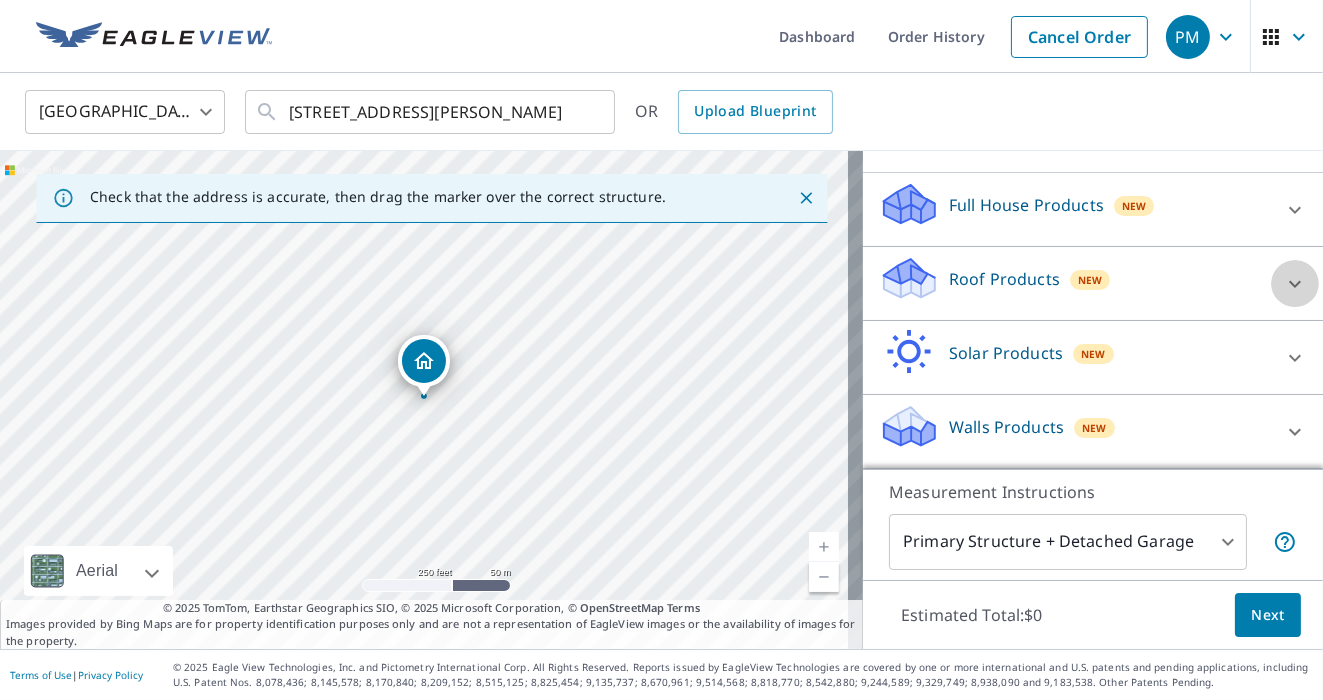 click 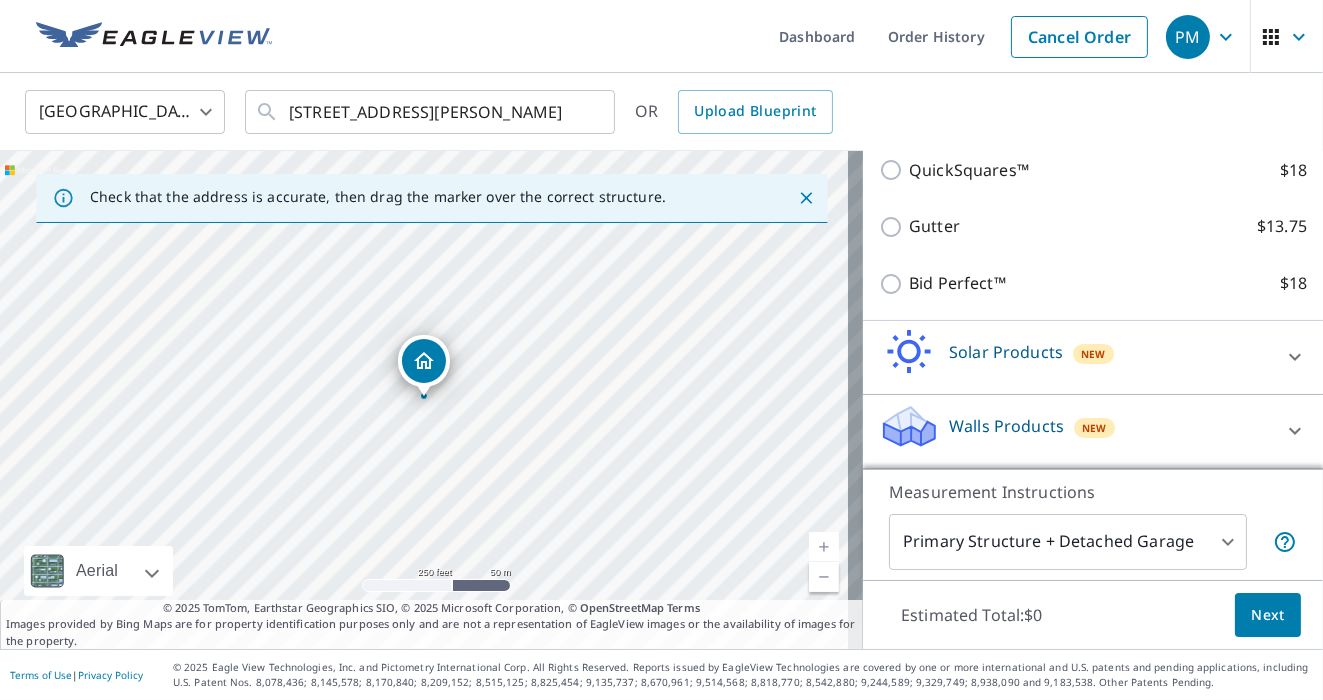 scroll, scrollTop: 436, scrollLeft: 0, axis: vertical 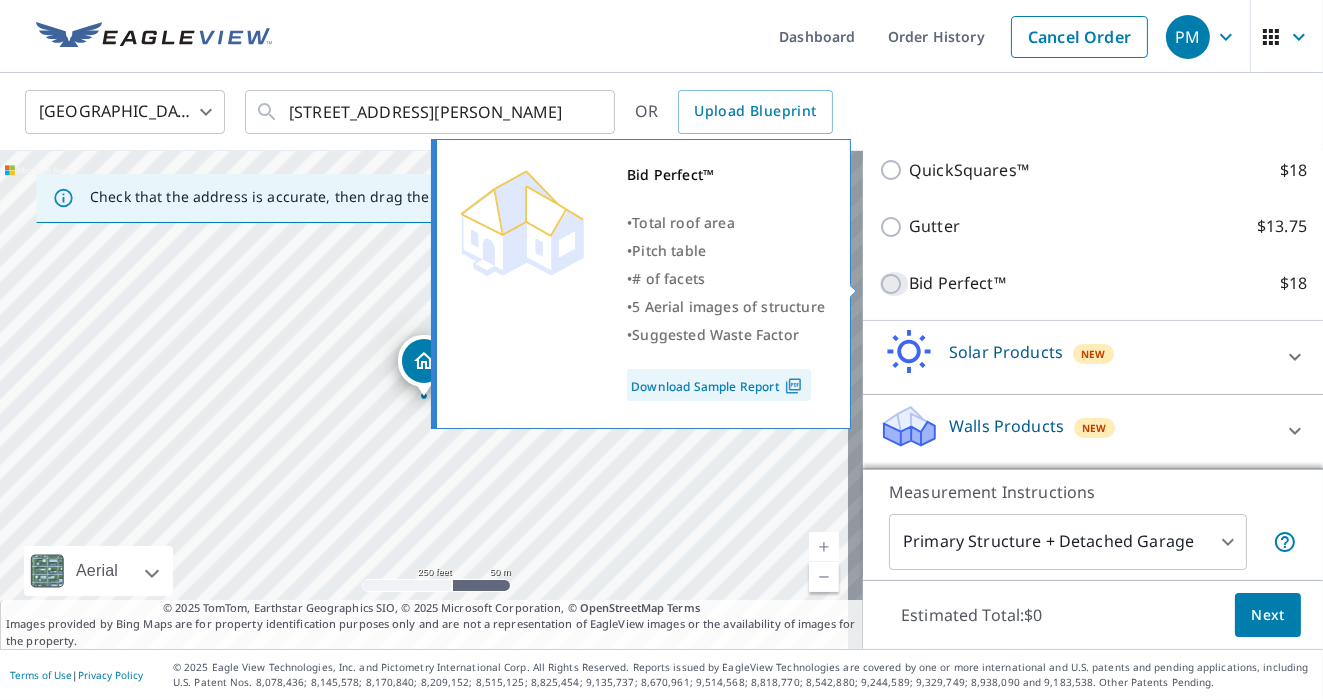 click on "Bid Perfect™ $18" at bounding box center (894, 284) 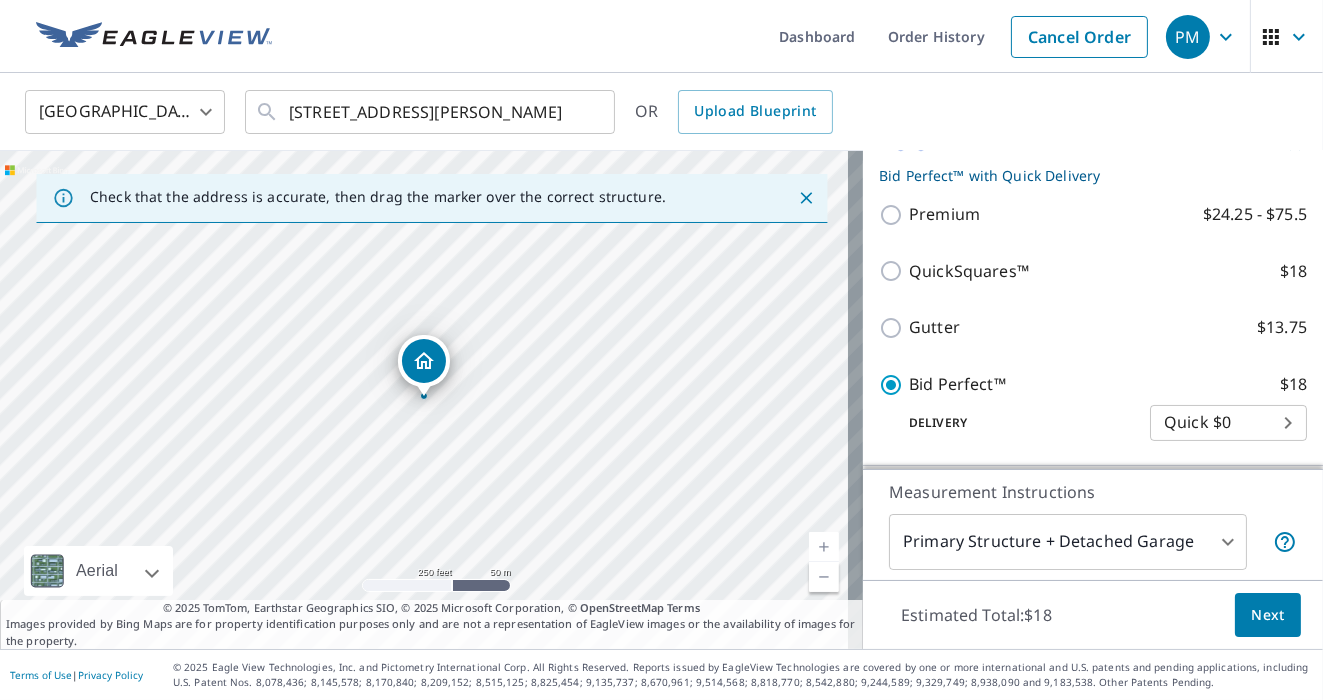 scroll, scrollTop: 308, scrollLeft: 0, axis: vertical 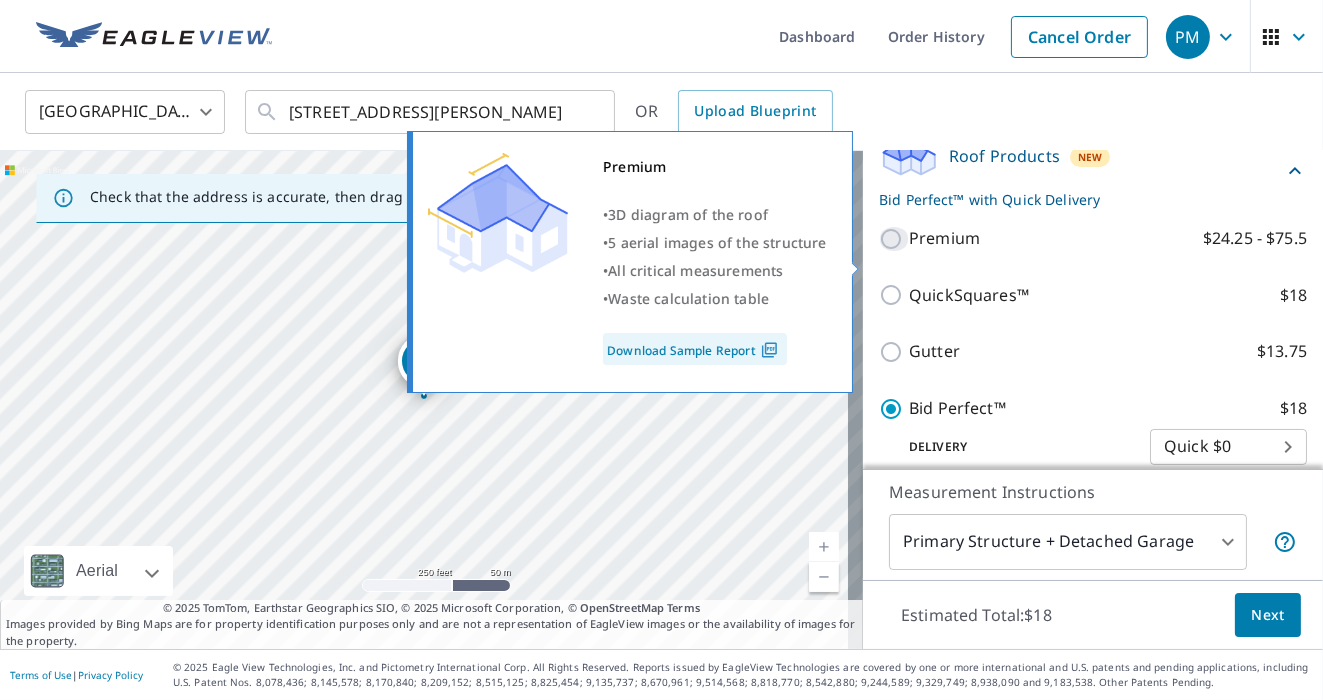 click on "Premium $24.25 - $75.5" at bounding box center (894, 239) 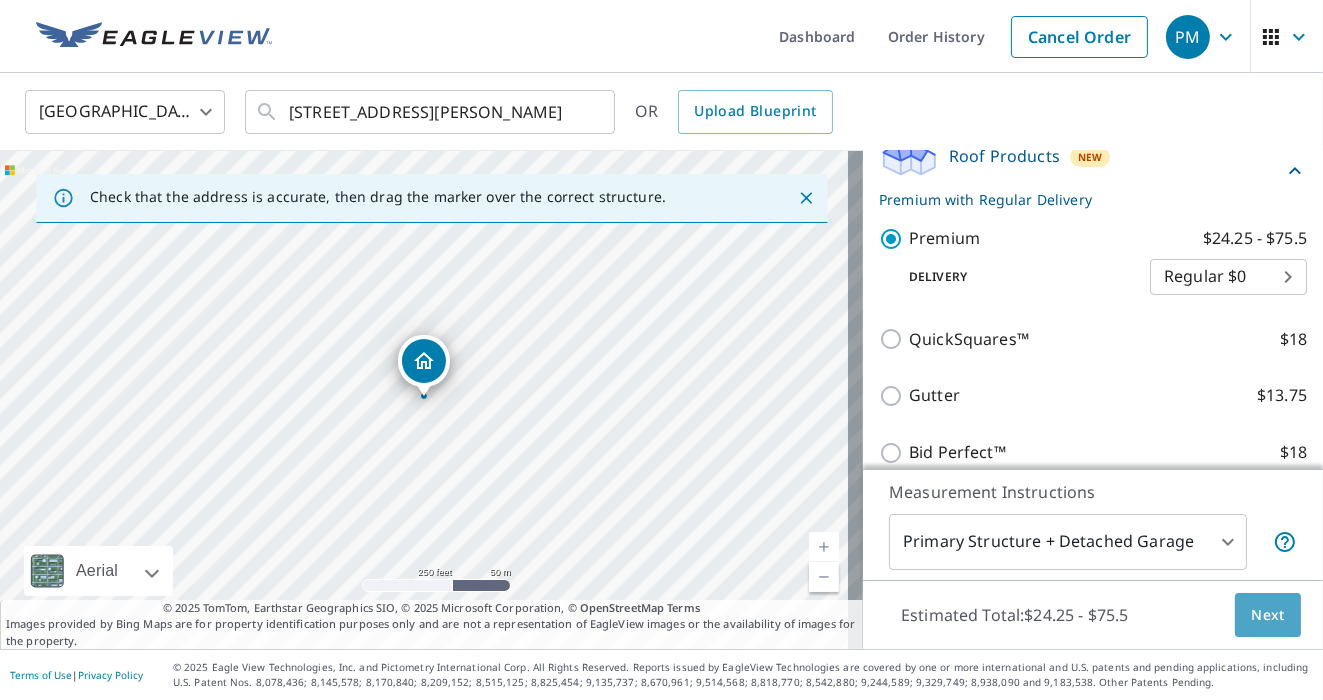 click on "Next" at bounding box center (1268, 615) 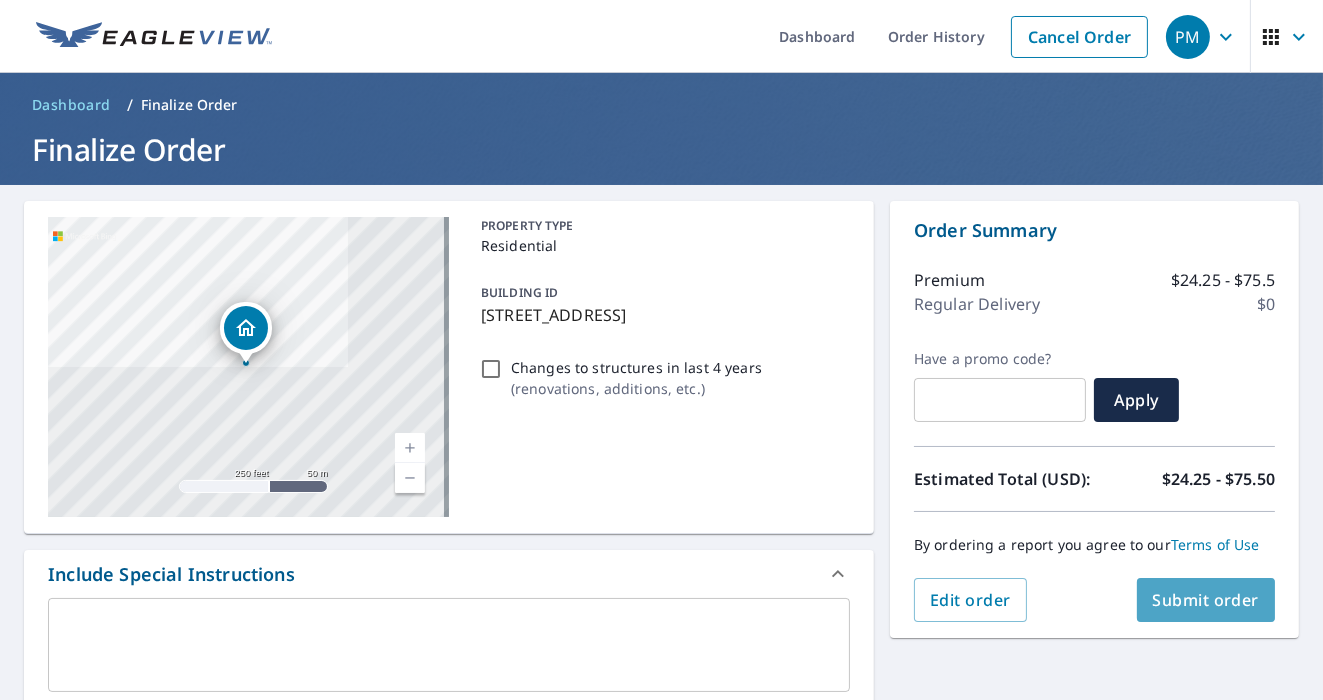 click on "Submit order" at bounding box center (1206, 600) 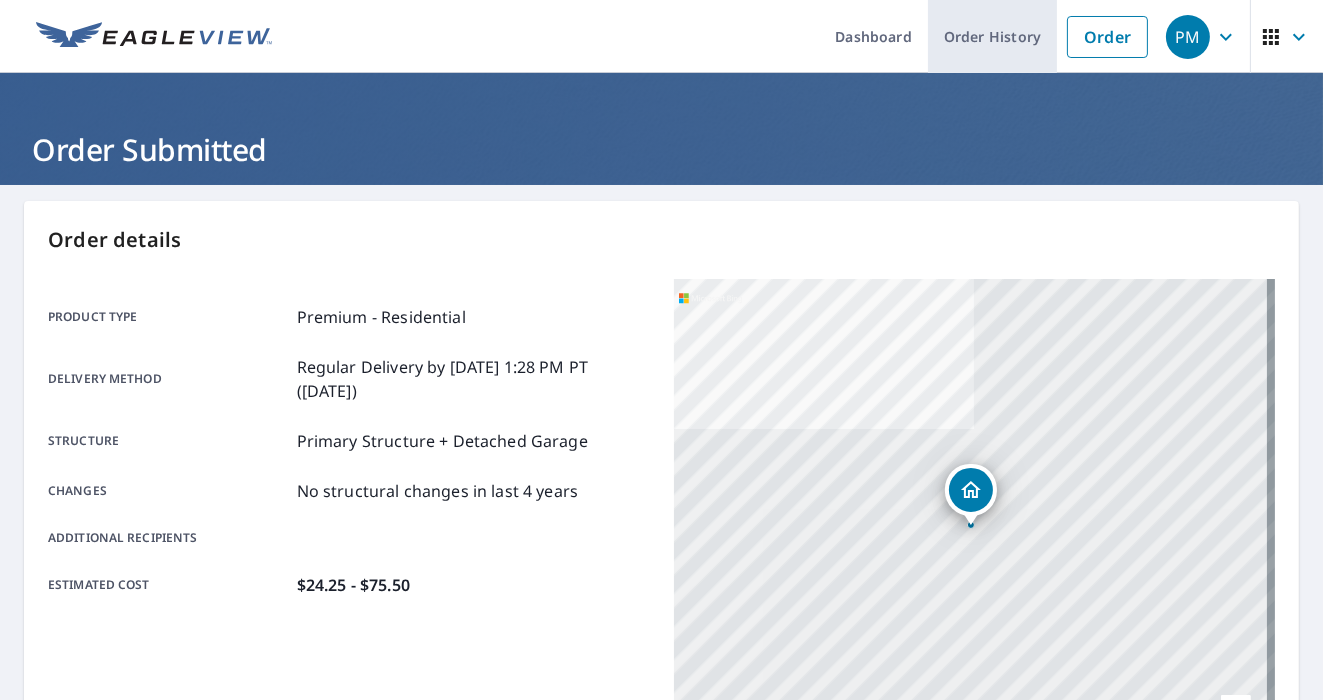 click on "Order History" at bounding box center [992, 36] 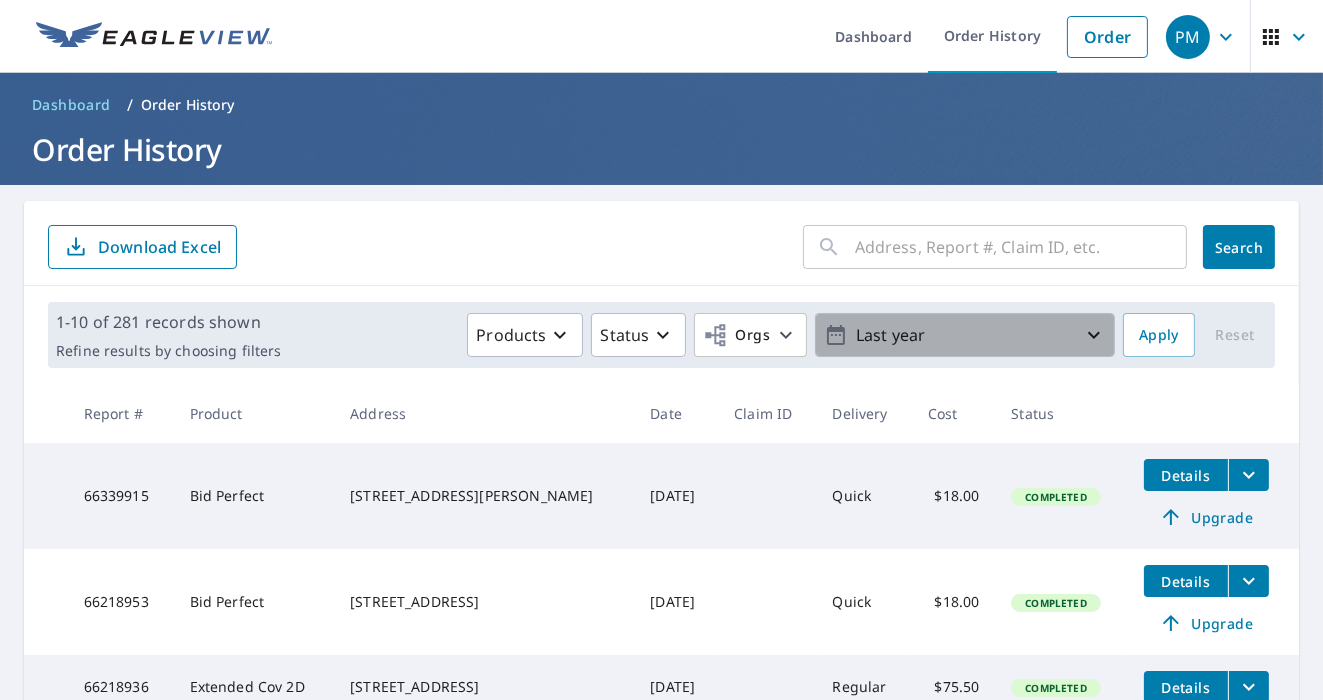 click 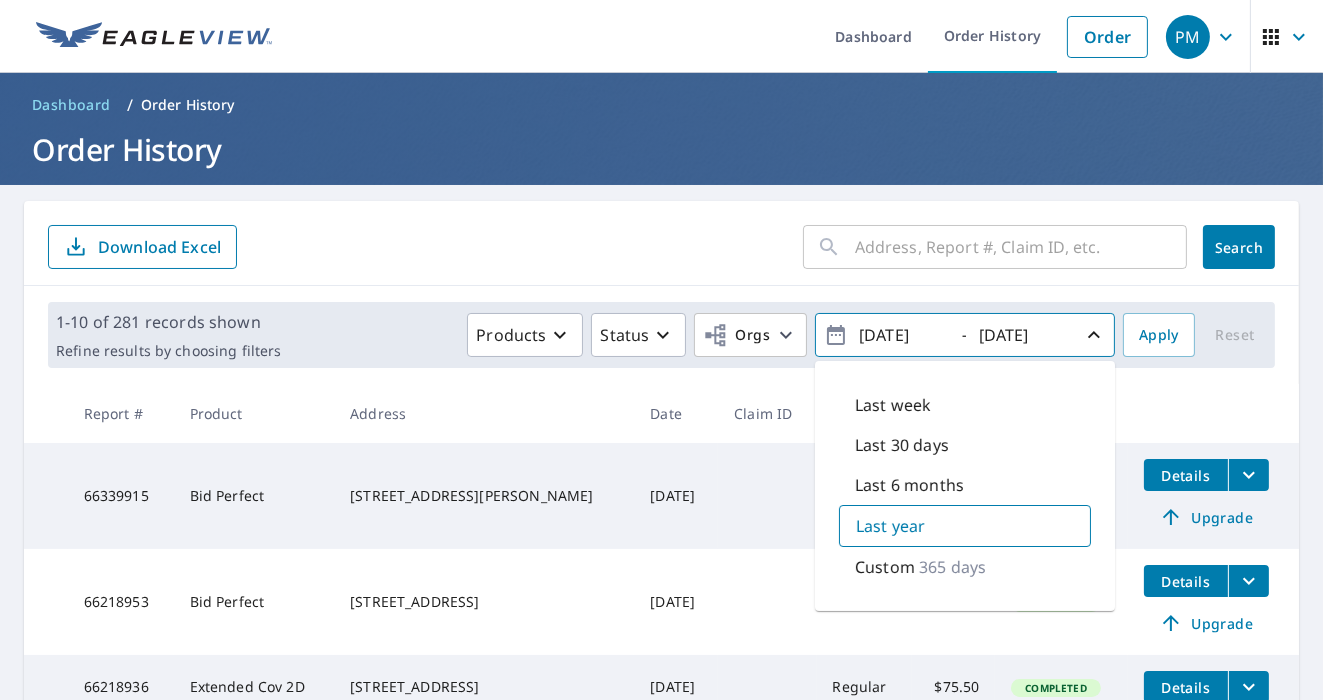 click on "365 days" at bounding box center [952, 567] 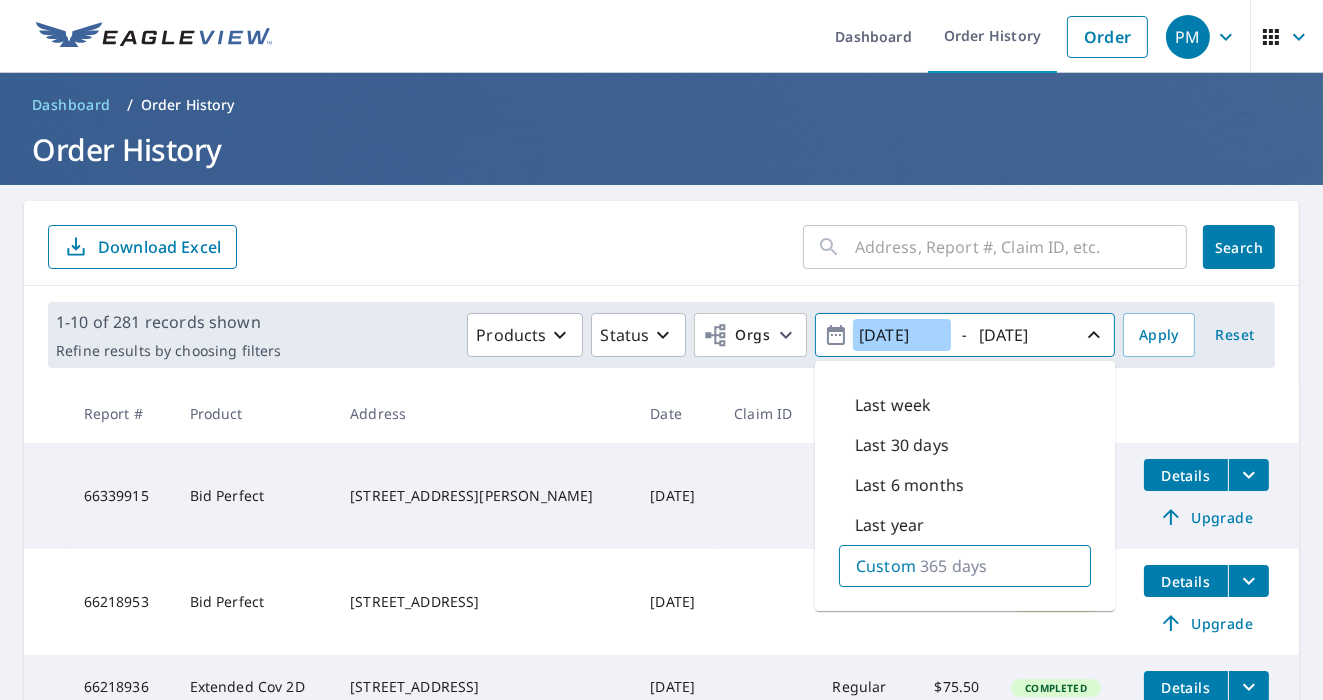 click on "[DATE]" at bounding box center (902, 335) 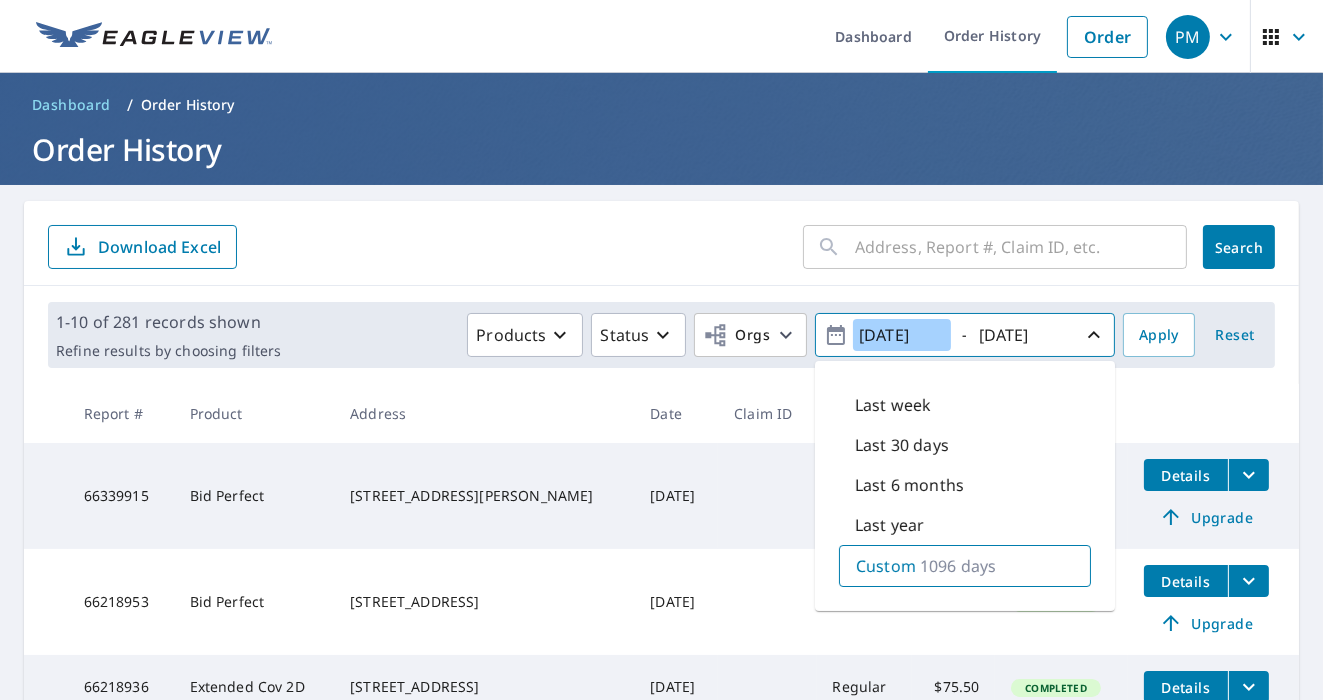 type on "[DATE]" 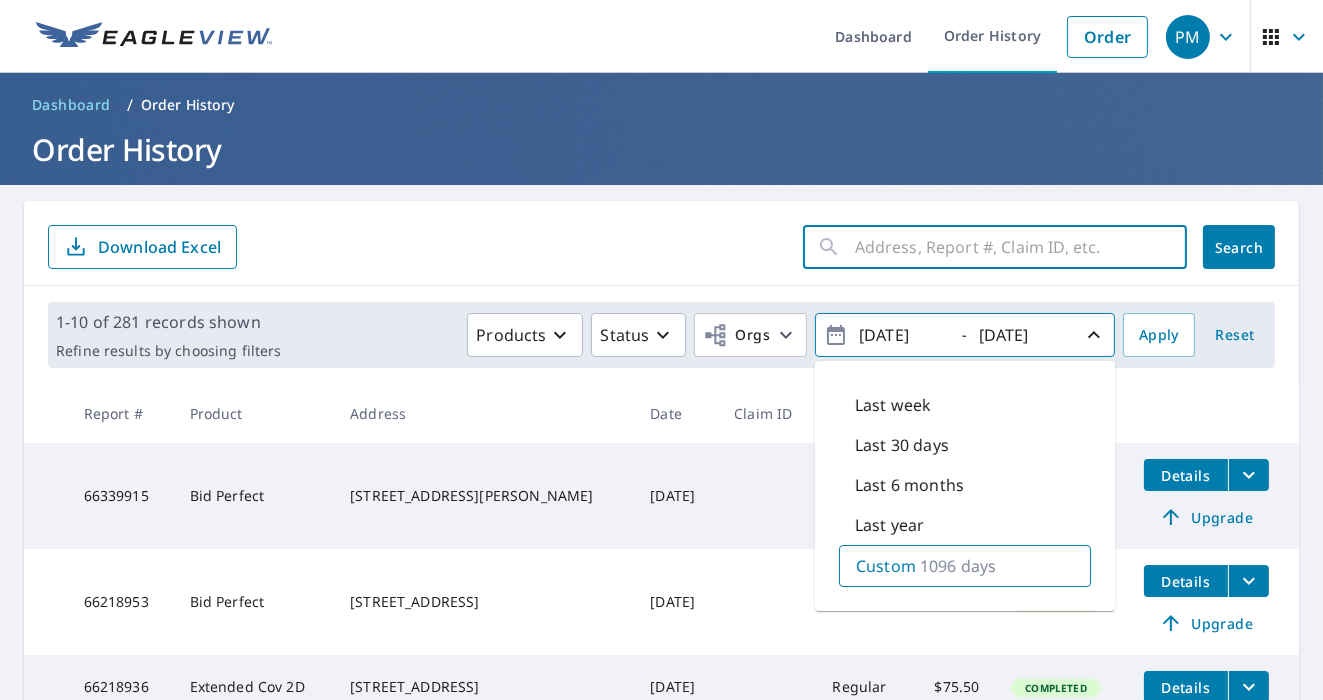click at bounding box center (1021, 247) 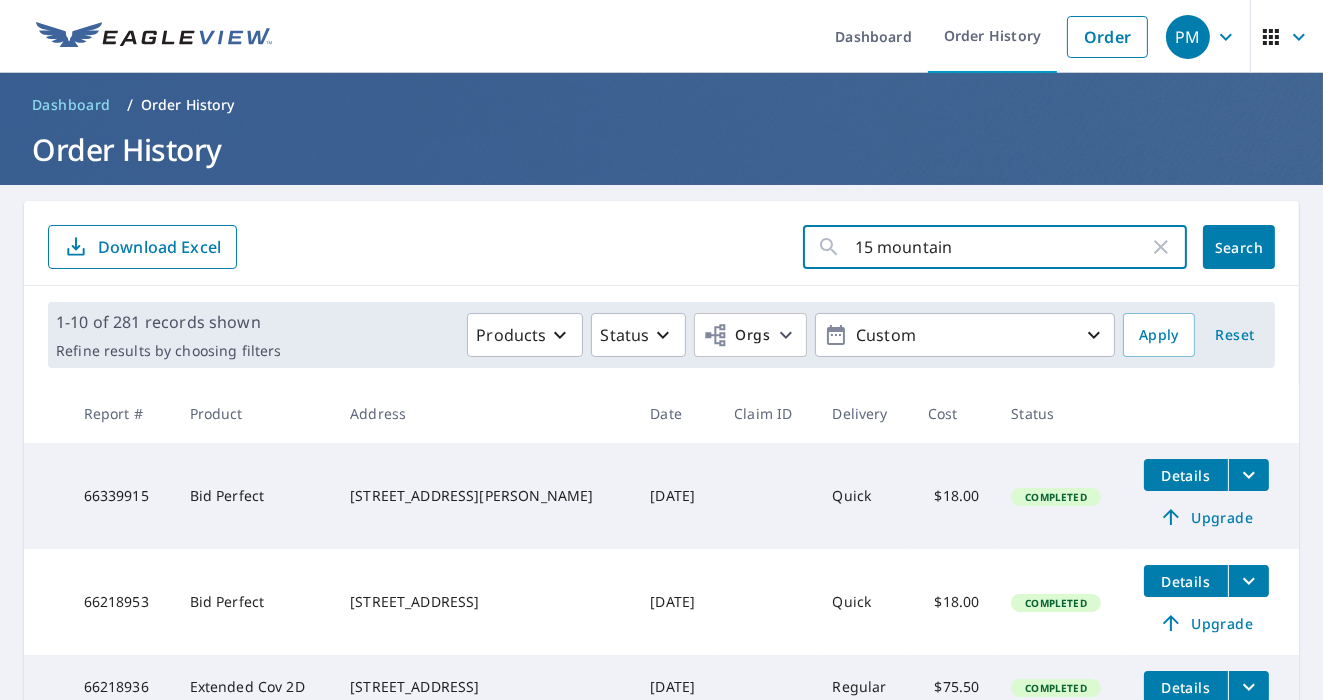 type on "15 mountain" 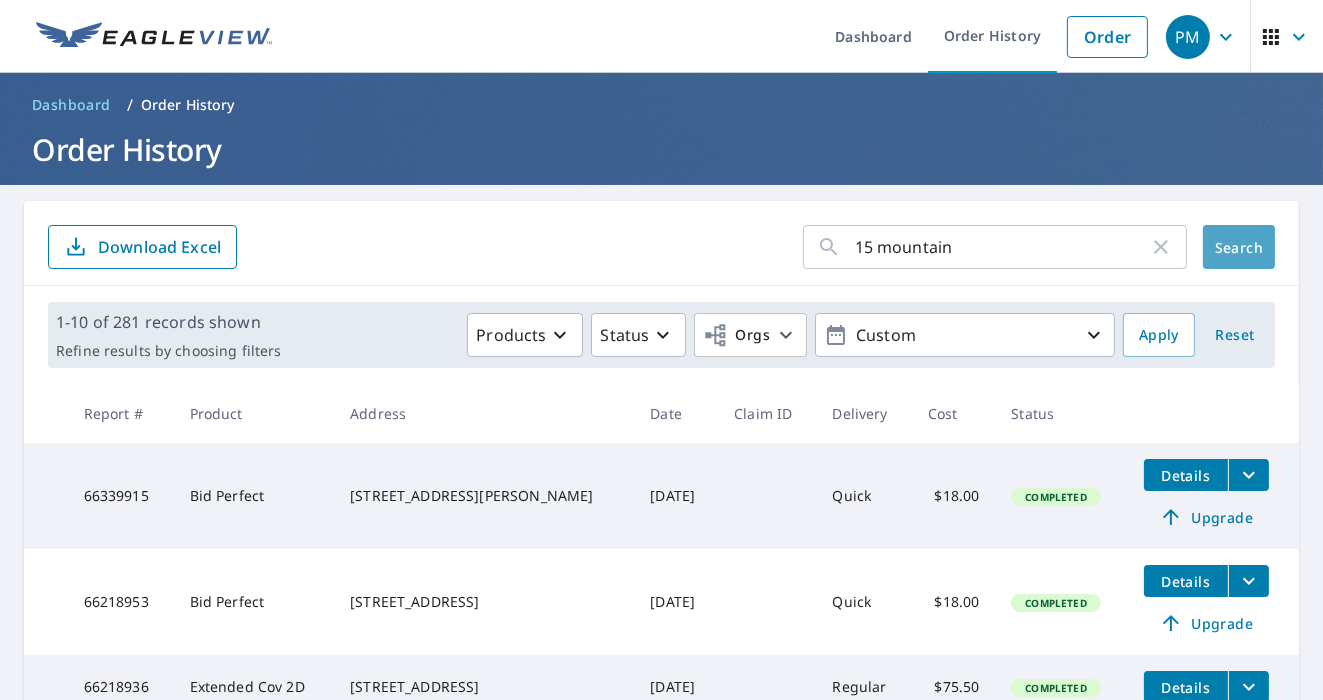 click on "Search" at bounding box center [1239, 247] 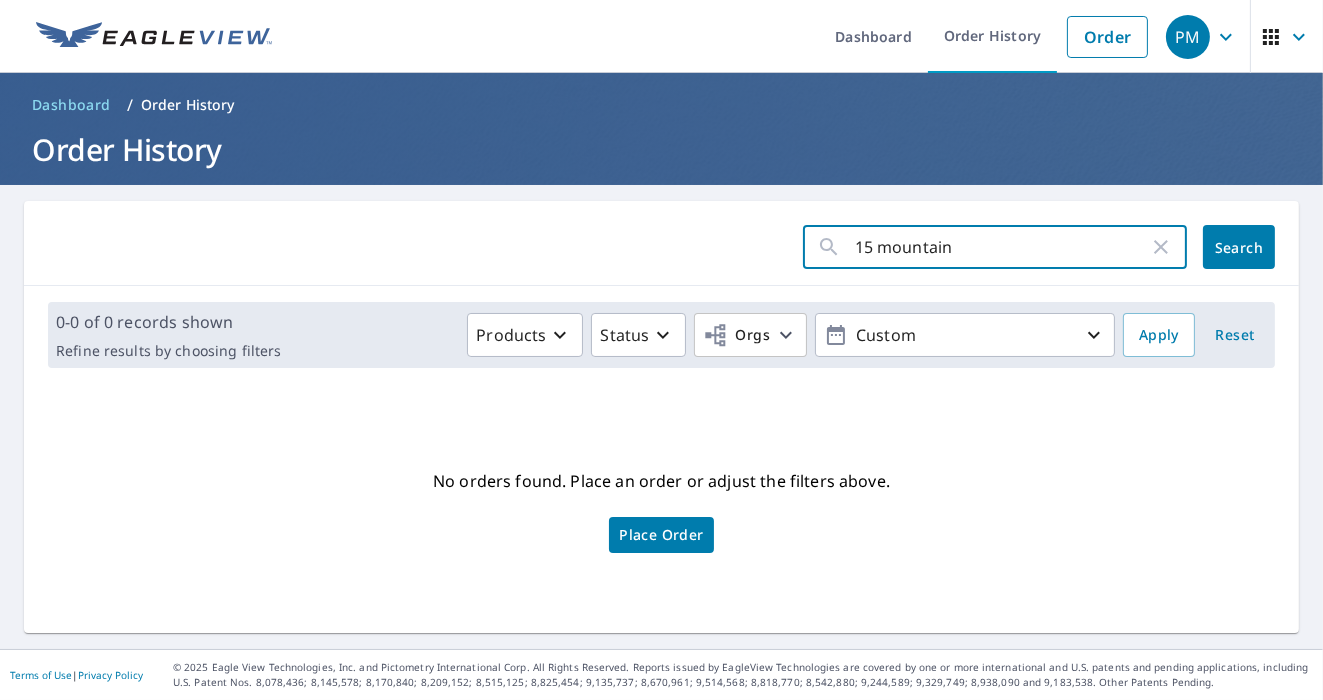 click on "15 mountain" at bounding box center [1002, 247] 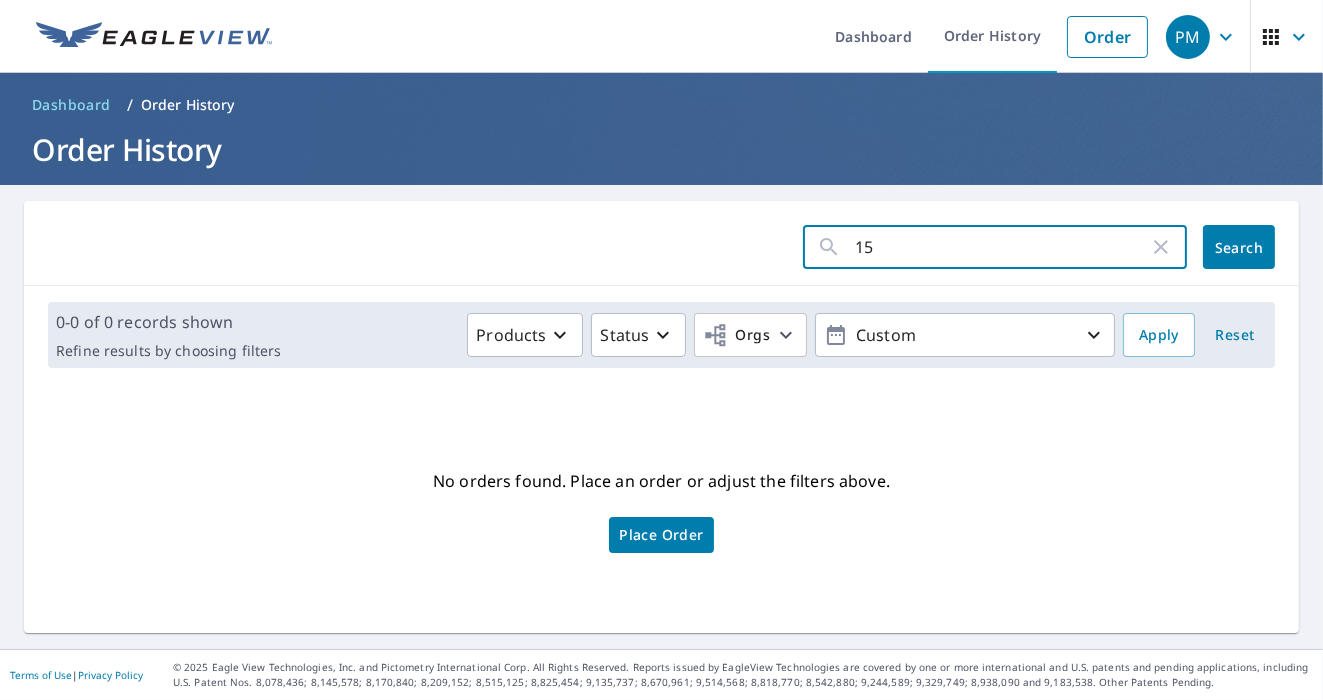 type on "1" 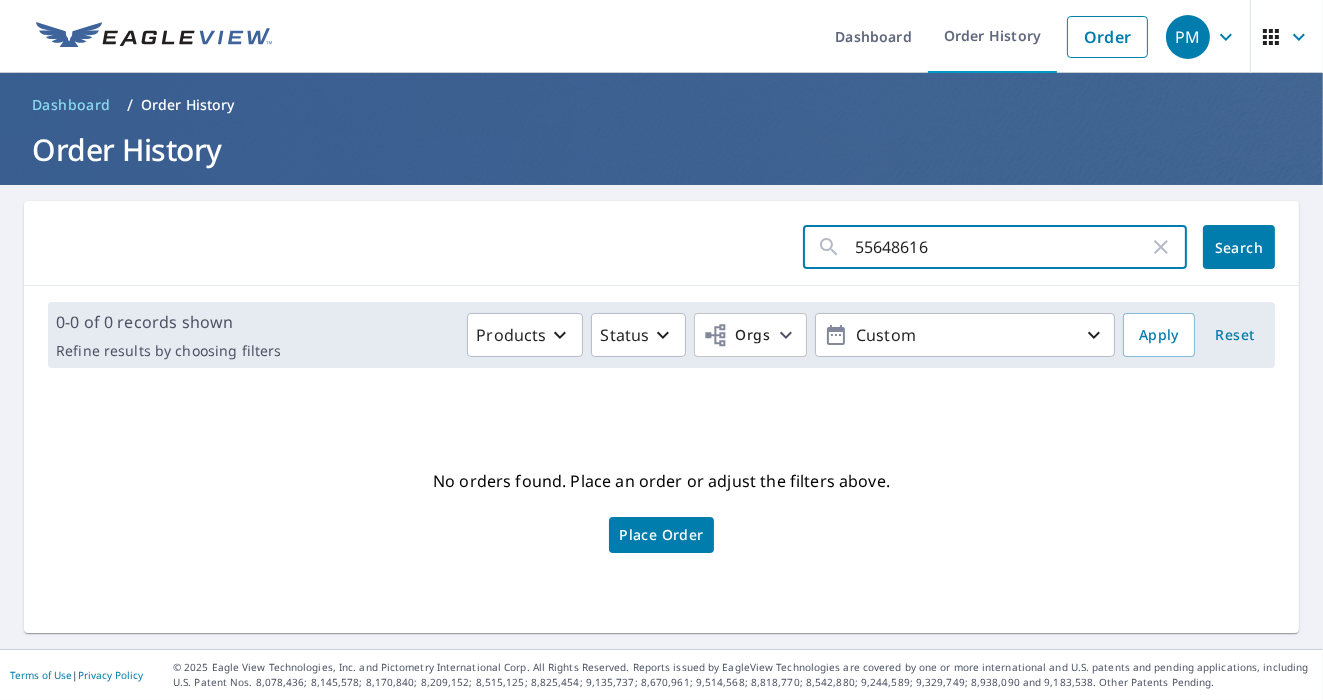 type on "55648616" 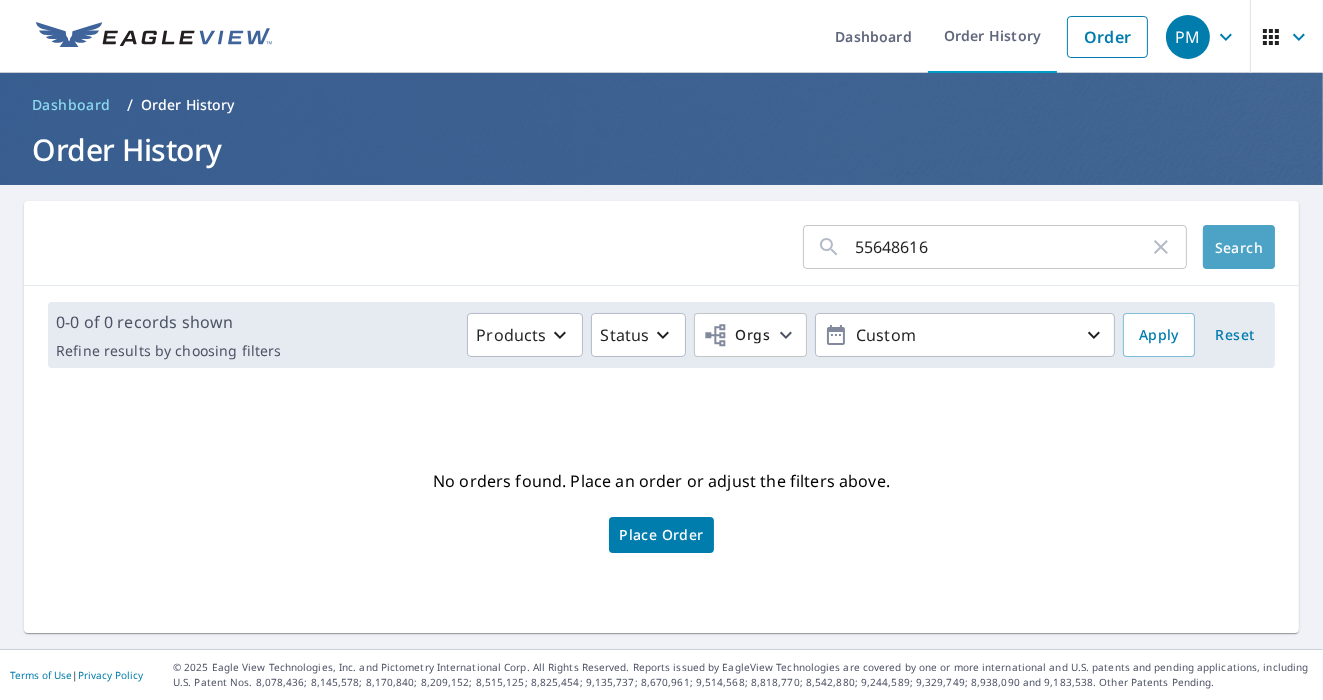click on "Search" at bounding box center [1239, 247] 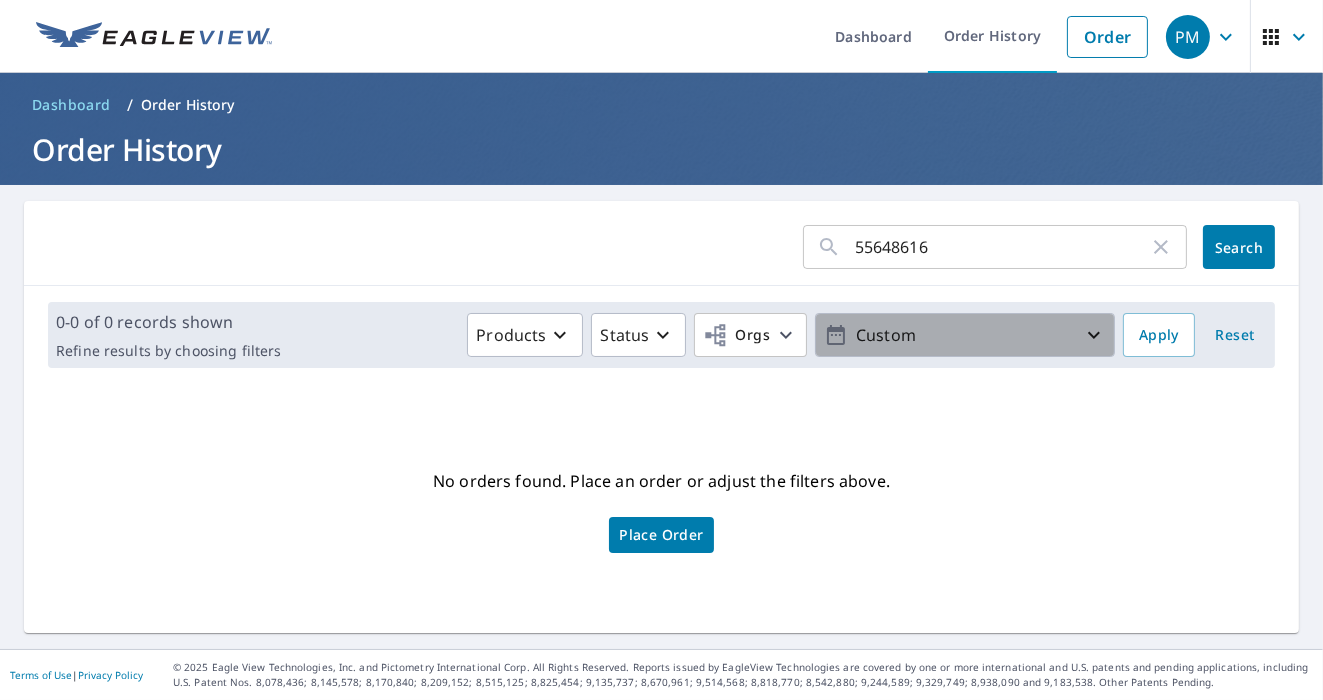 click 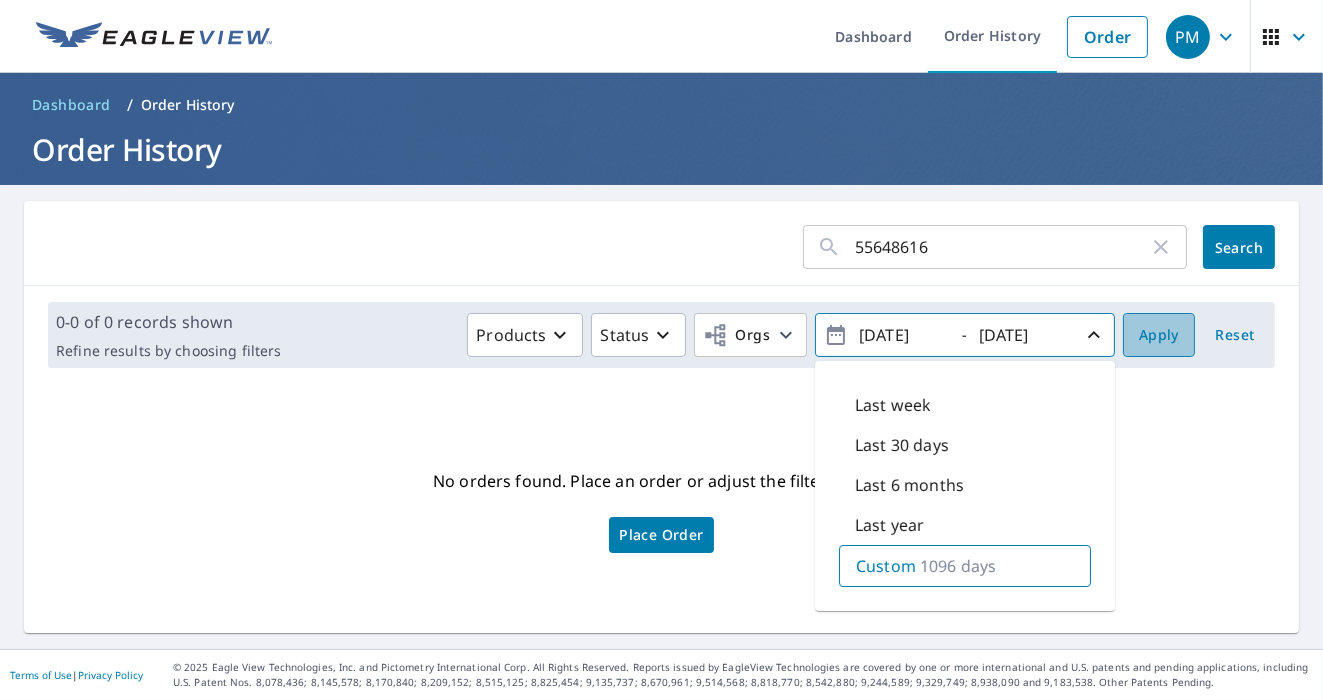 click on "Apply" at bounding box center [1159, 335] 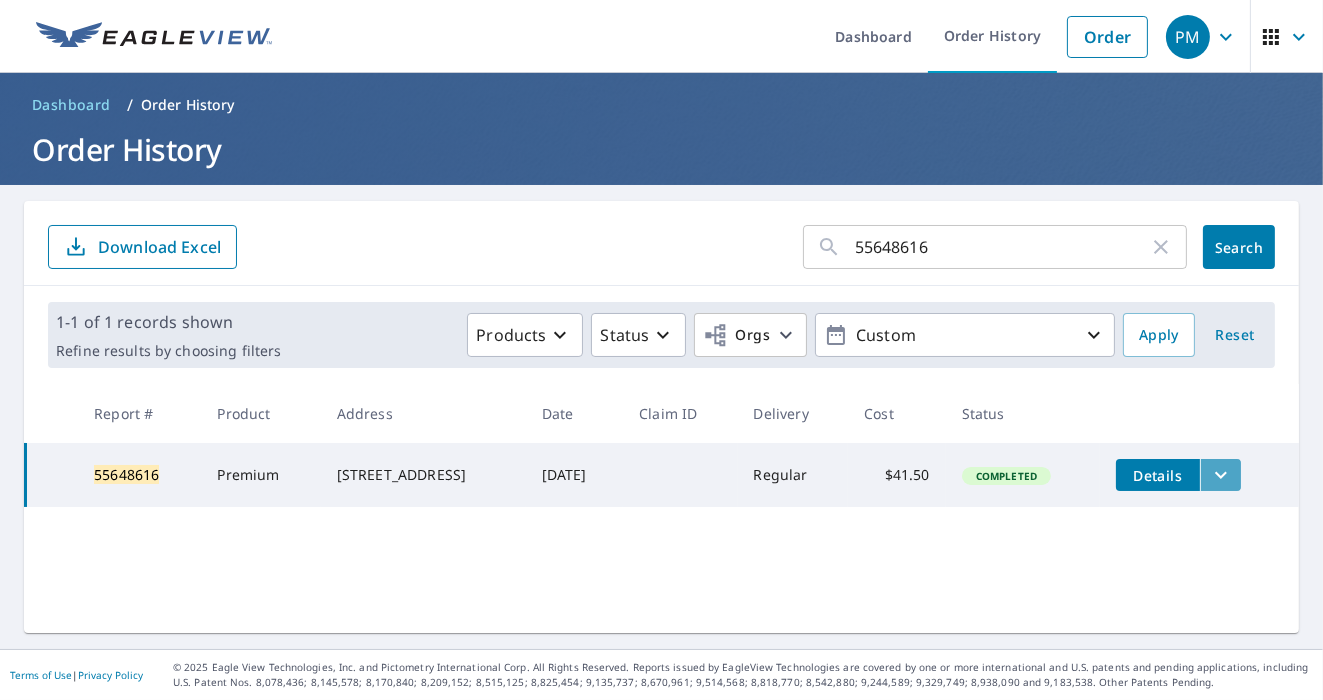 click 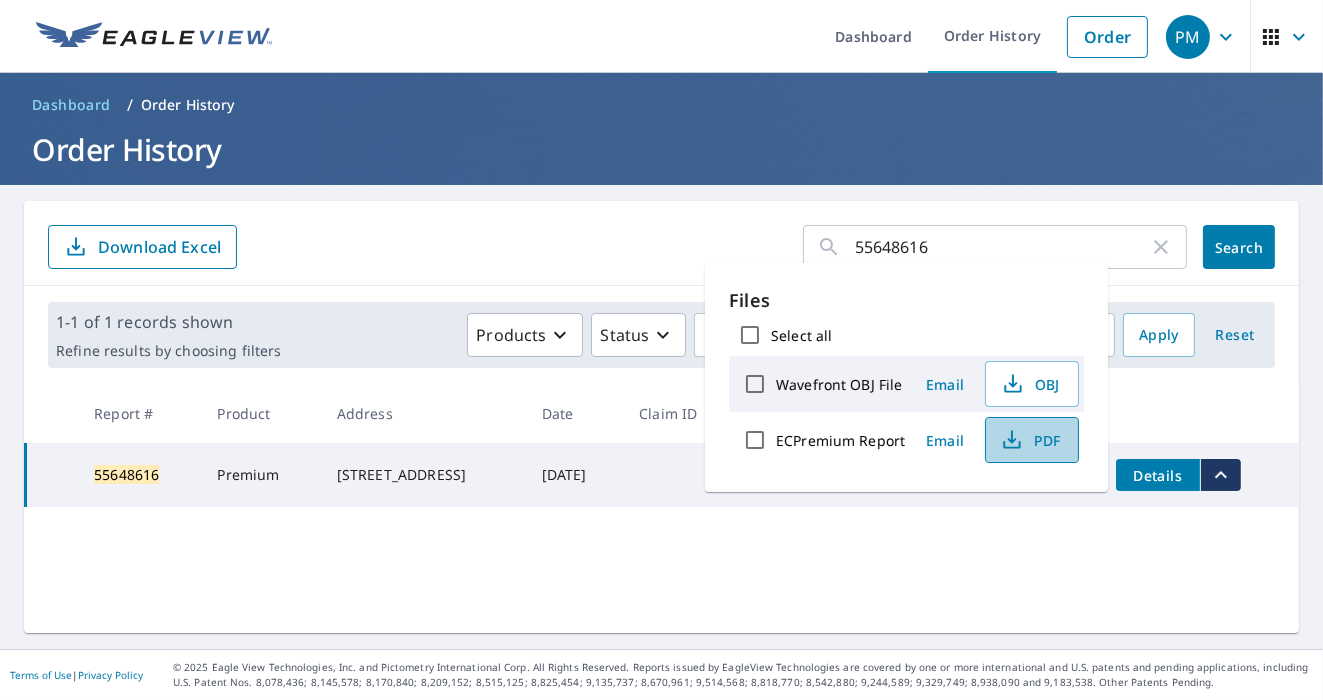 click on "PDF" at bounding box center [1032, 440] 